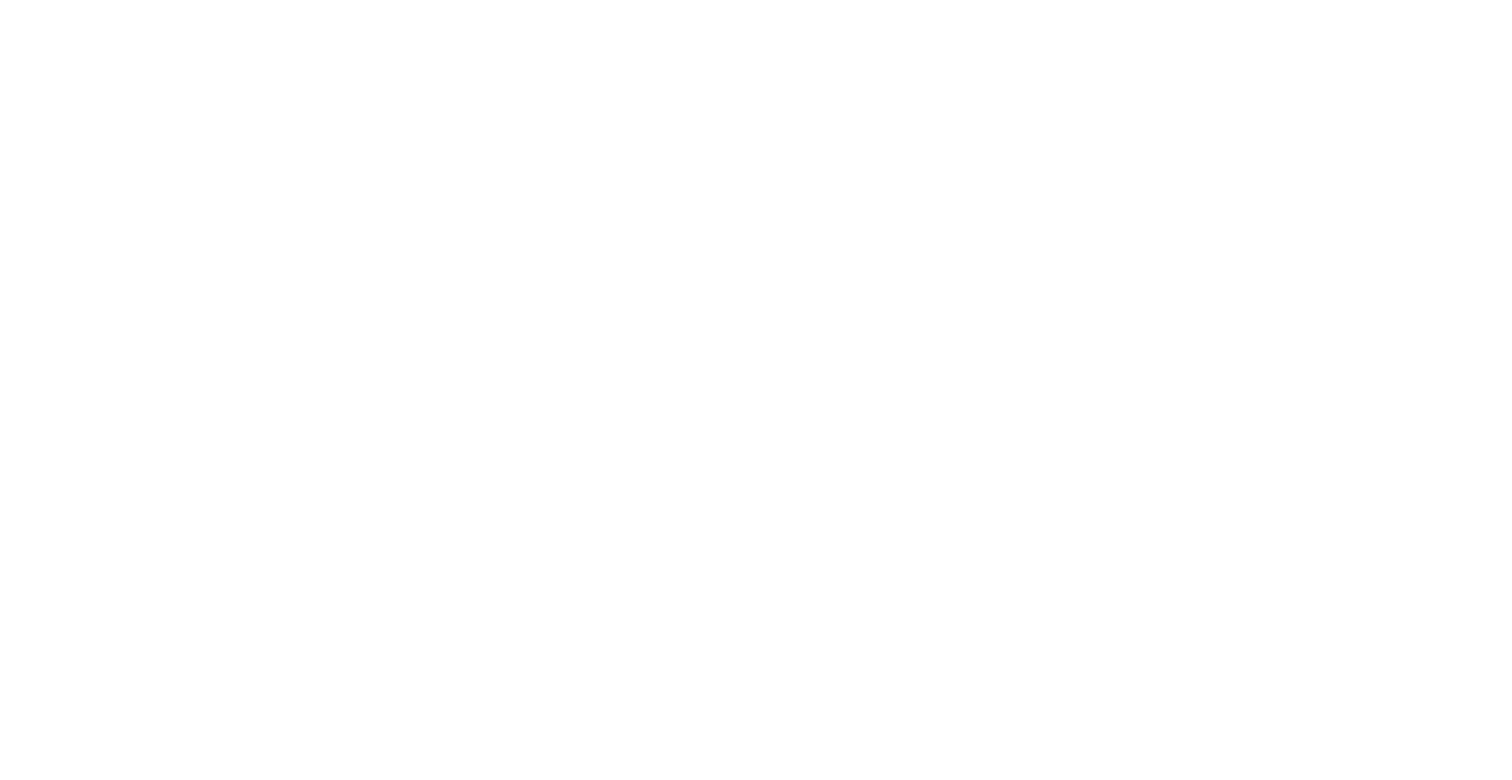 scroll, scrollTop: 0, scrollLeft: 0, axis: both 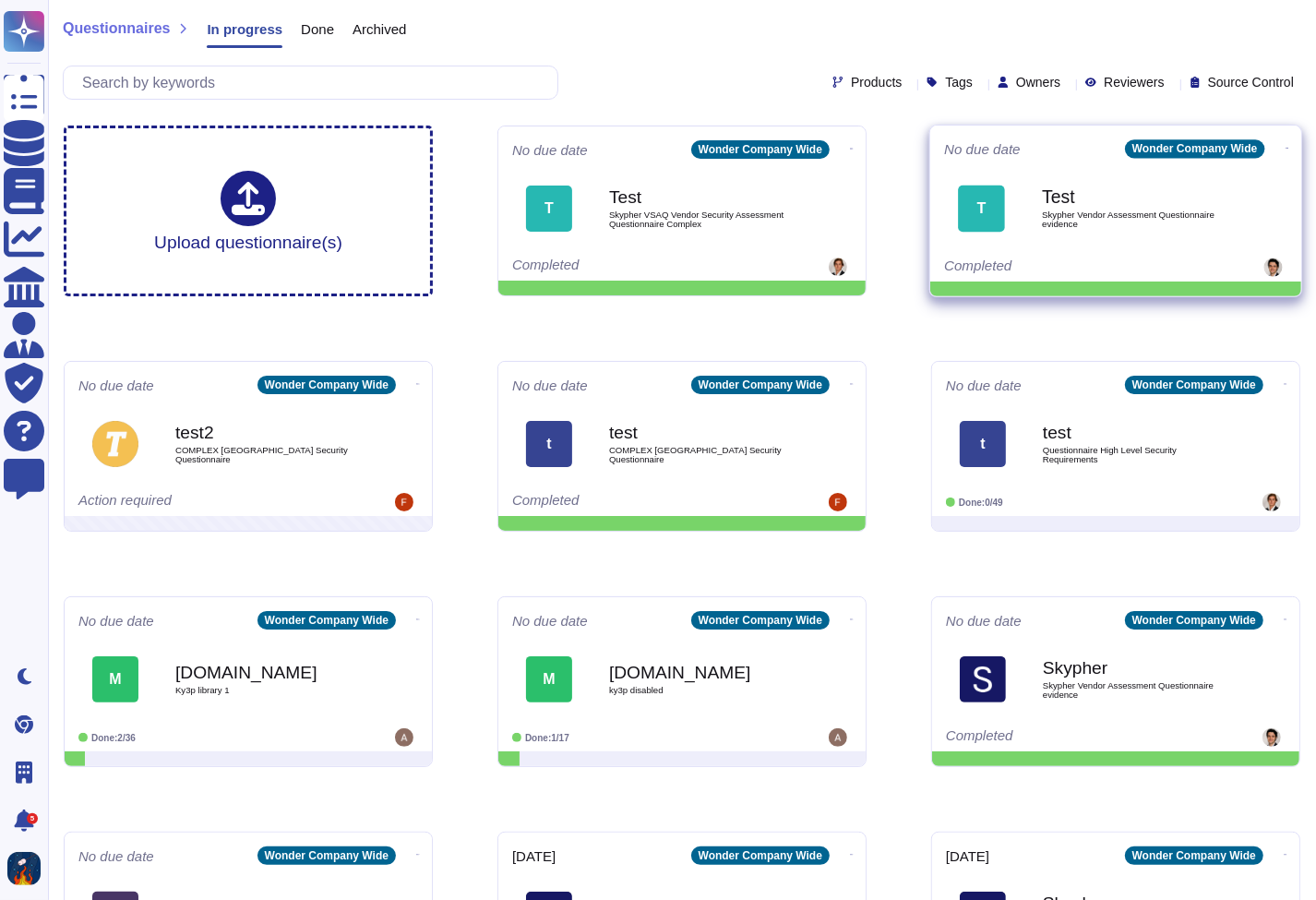 click 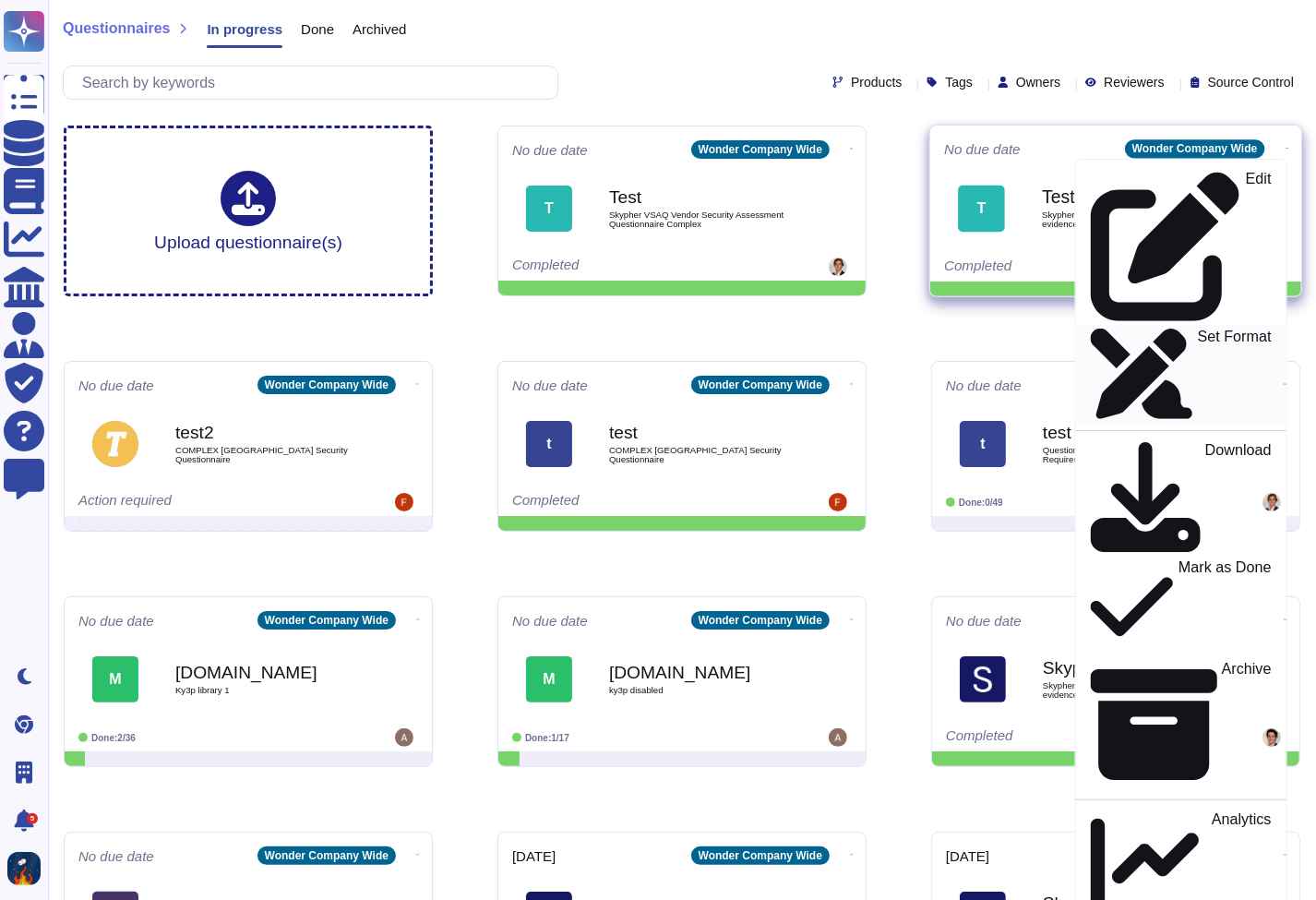 click on "Set Format" at bounding box center (1180, 374) 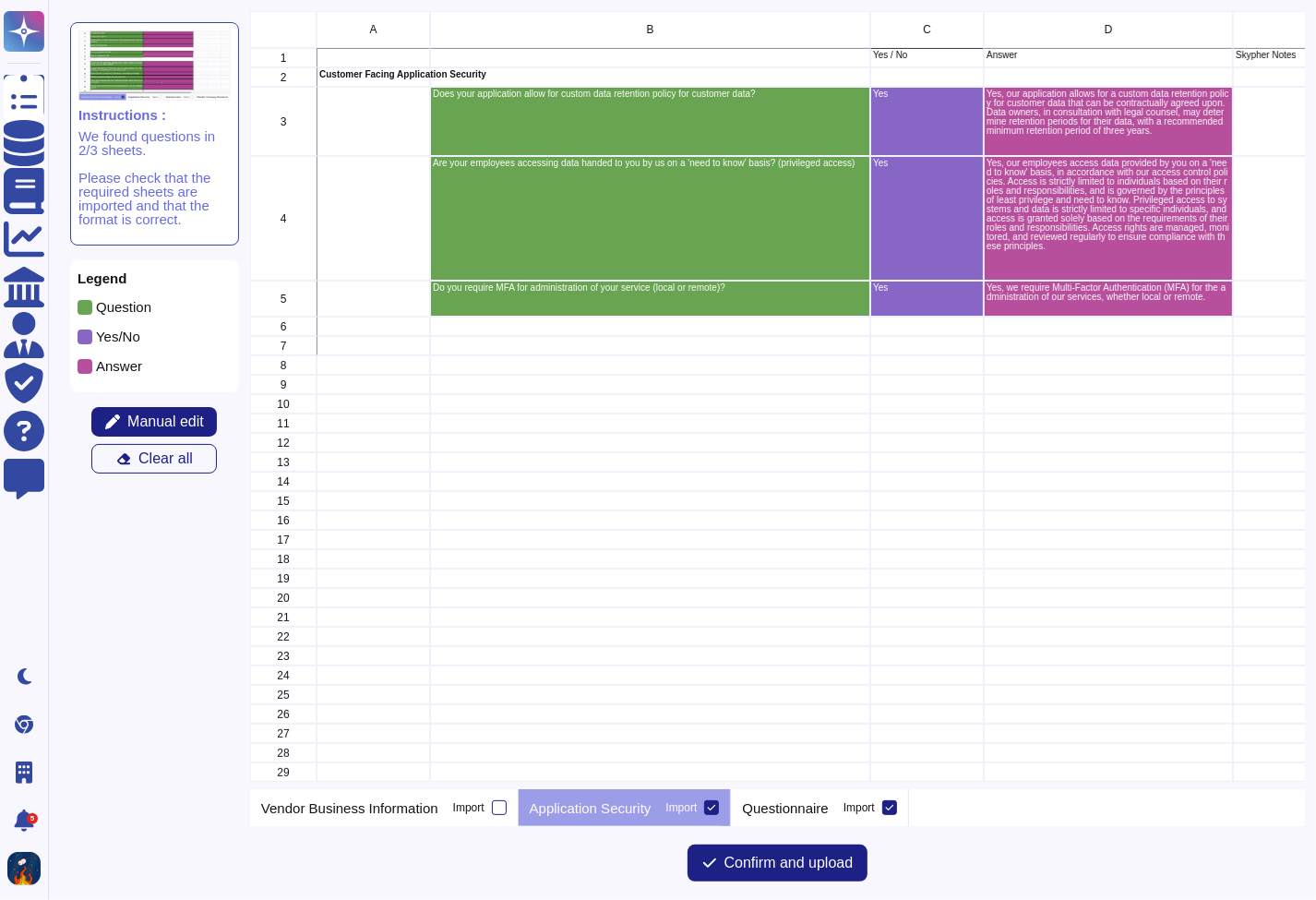 scroll, scrollTop: 0, scrollLeft: 0, axis: both 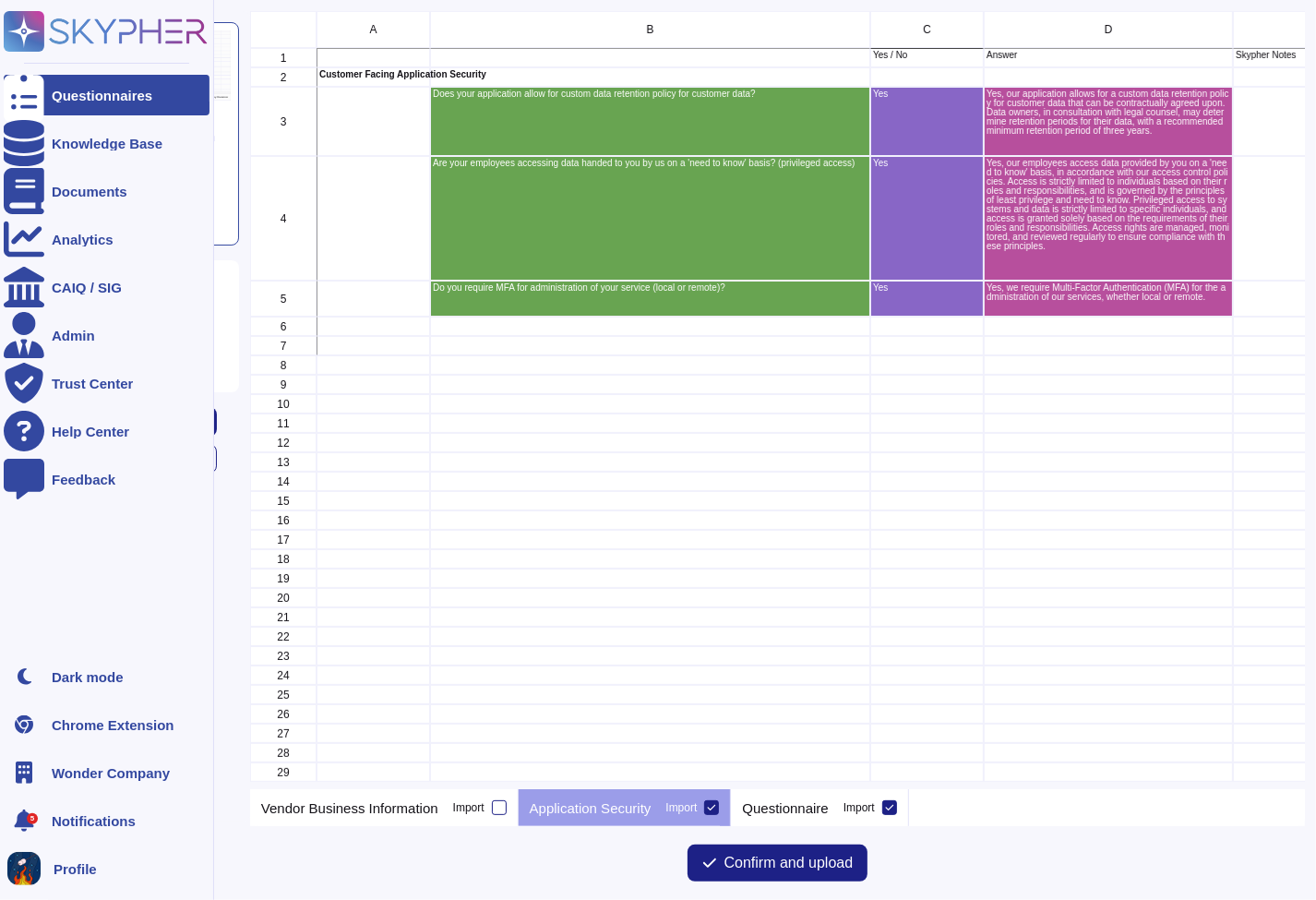 click on "Questionnaires" at bounding box center [106, 95] 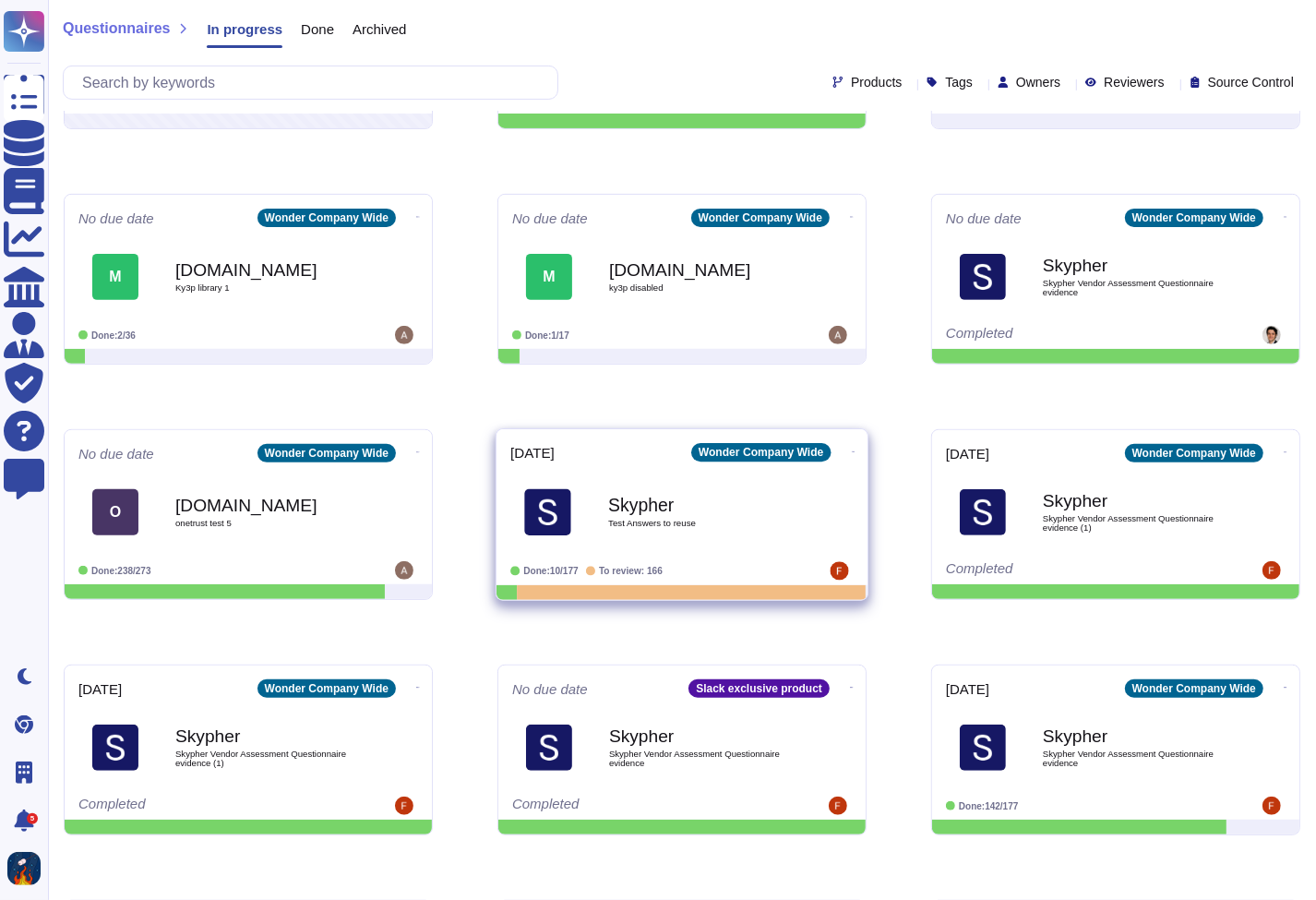 scroll, scrollTop: 0, scrollLeft: 0, axis: both 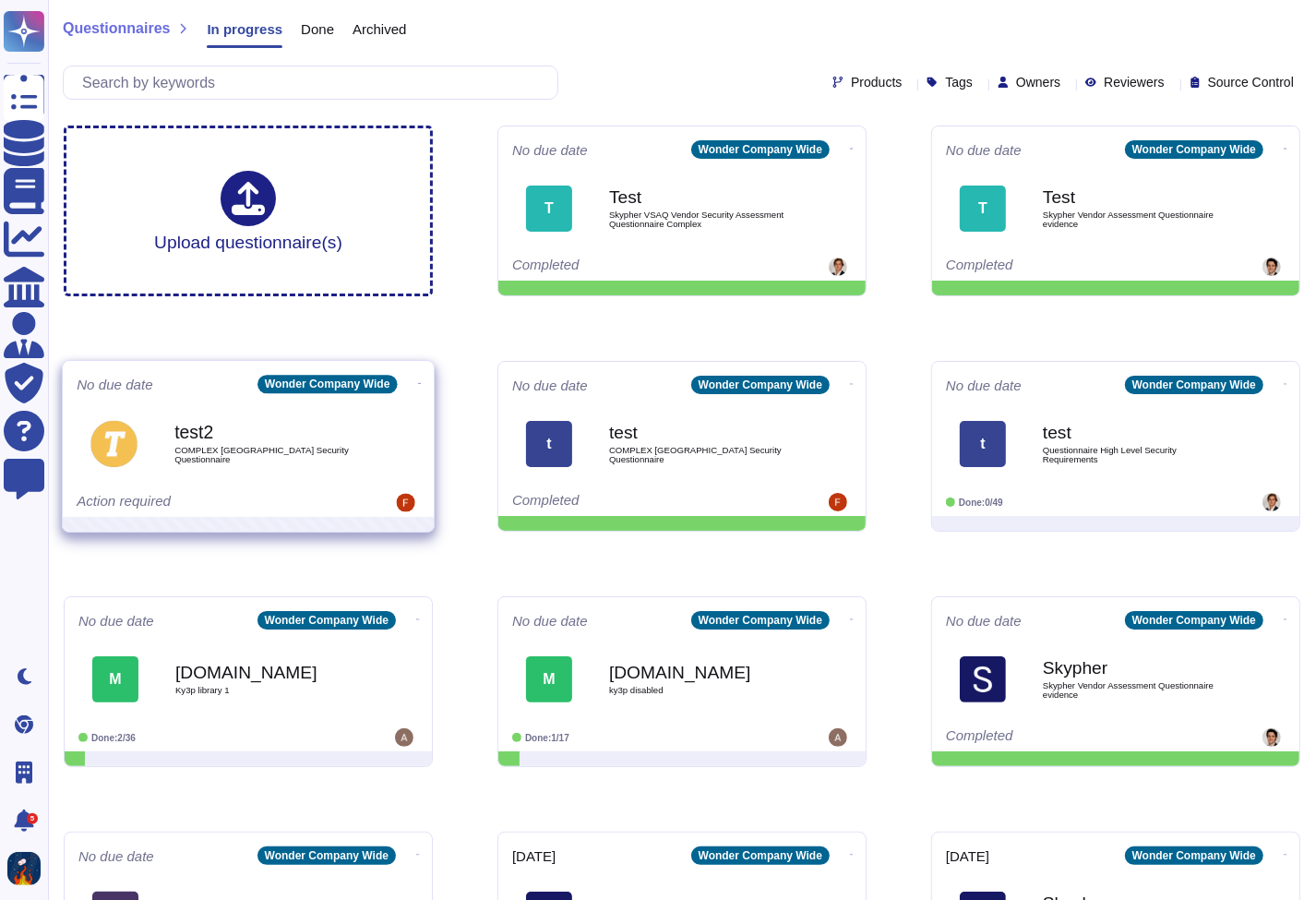 click 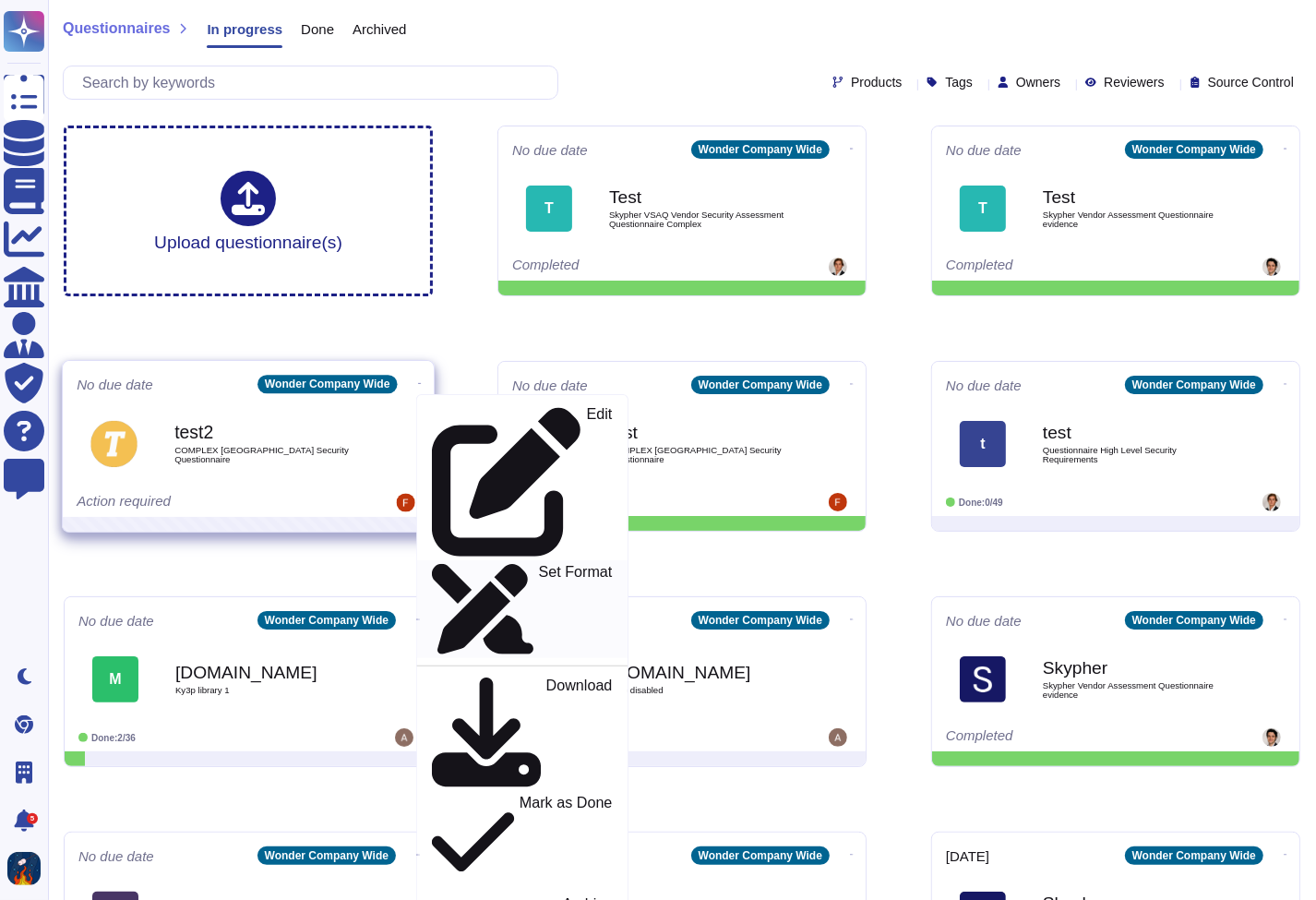 click on "Set Format" at bounding box center [521, 609] 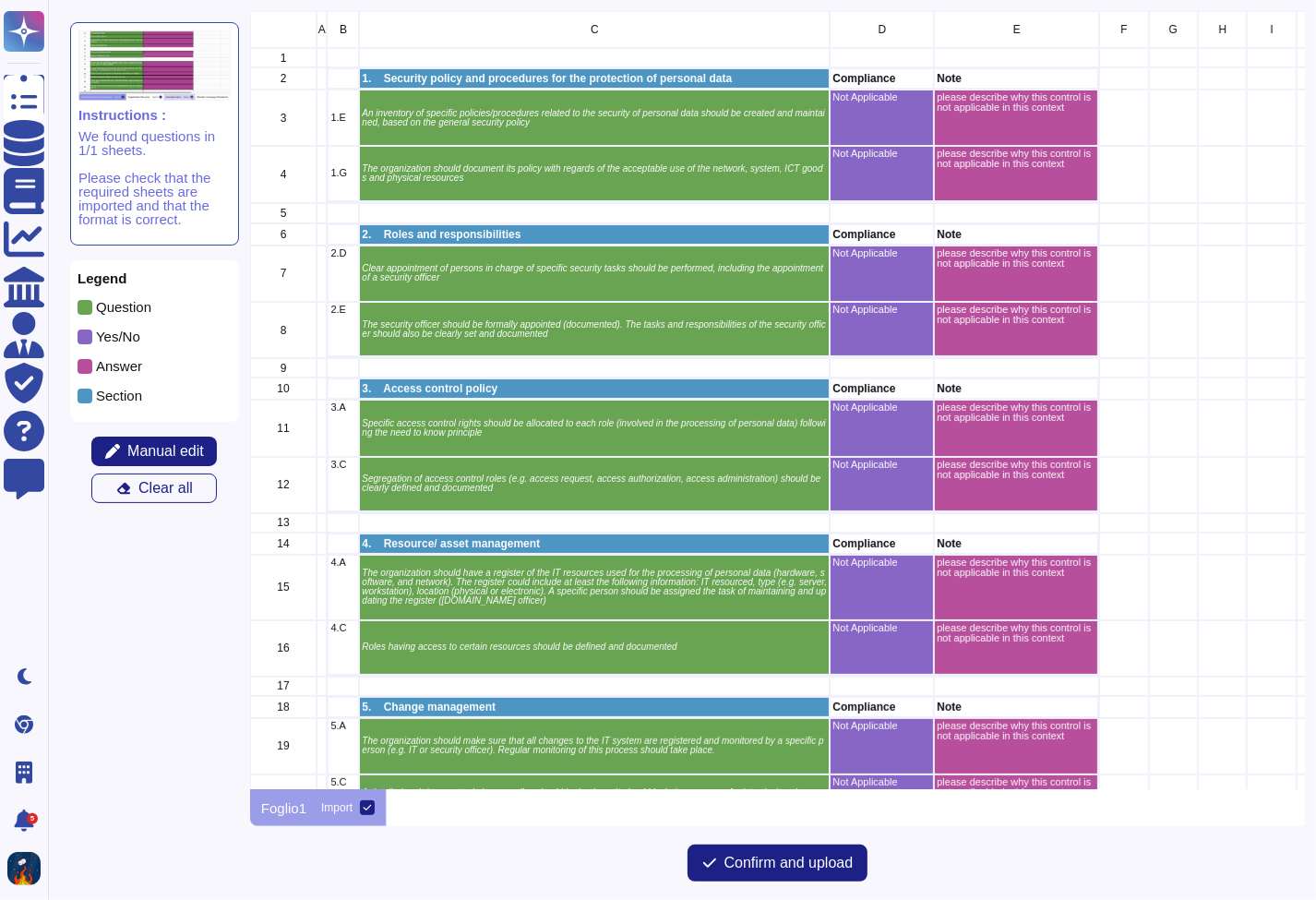 scroll, scrollTop: 0, scrollLeft: 0, axis: both 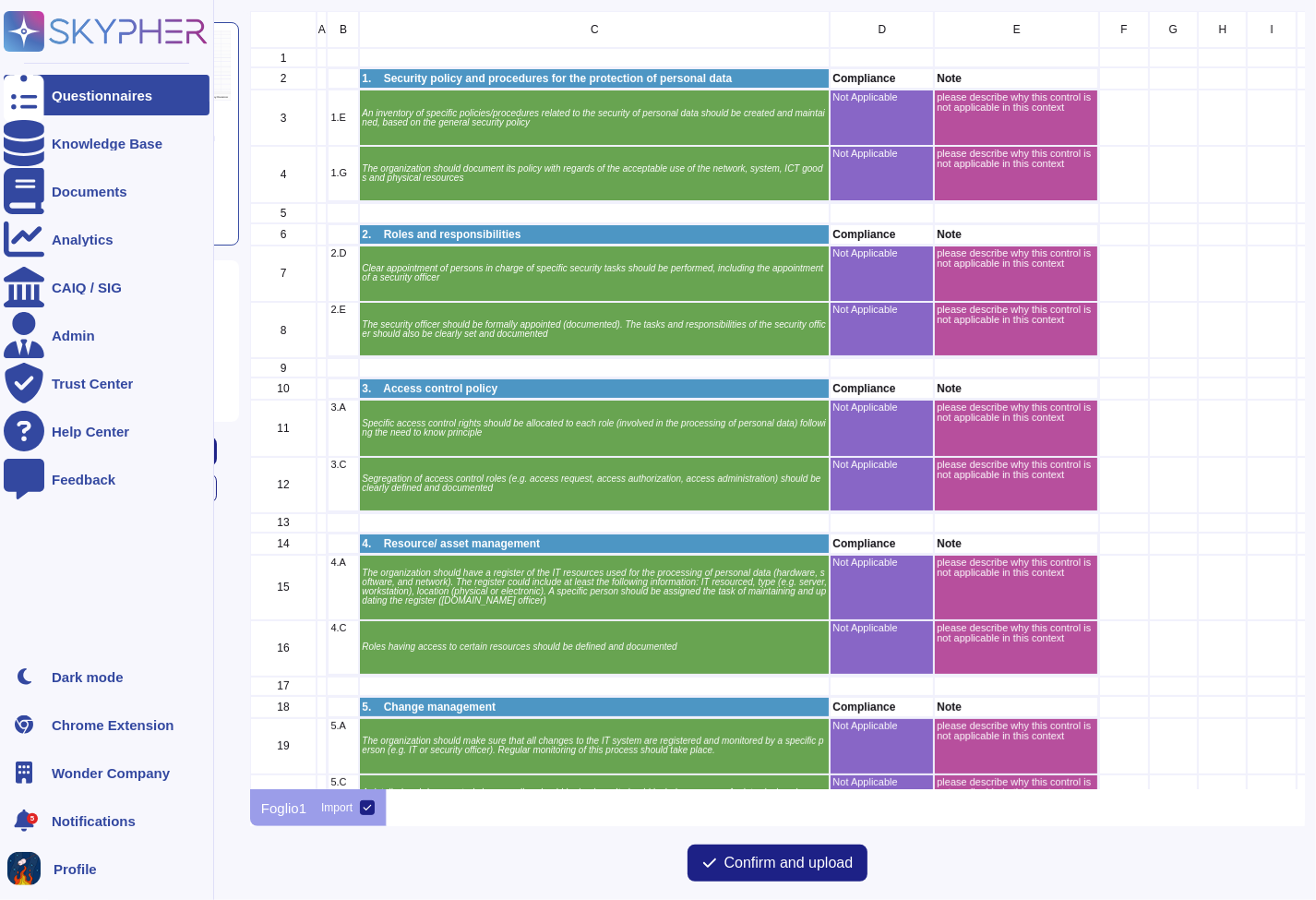 click on "Wonder Company" at bounding box center [111, 773] 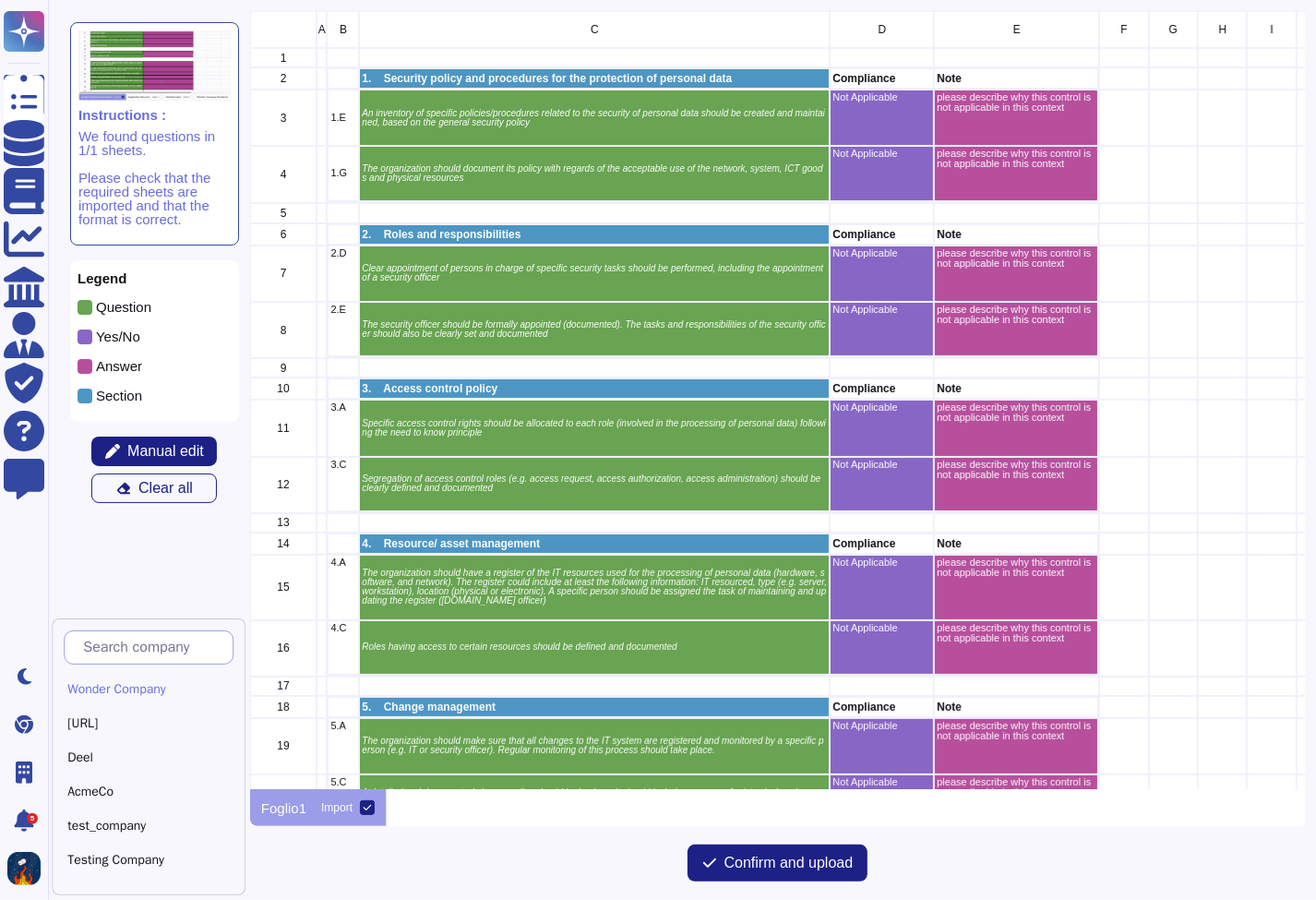 click at bounding box center (153, 647) 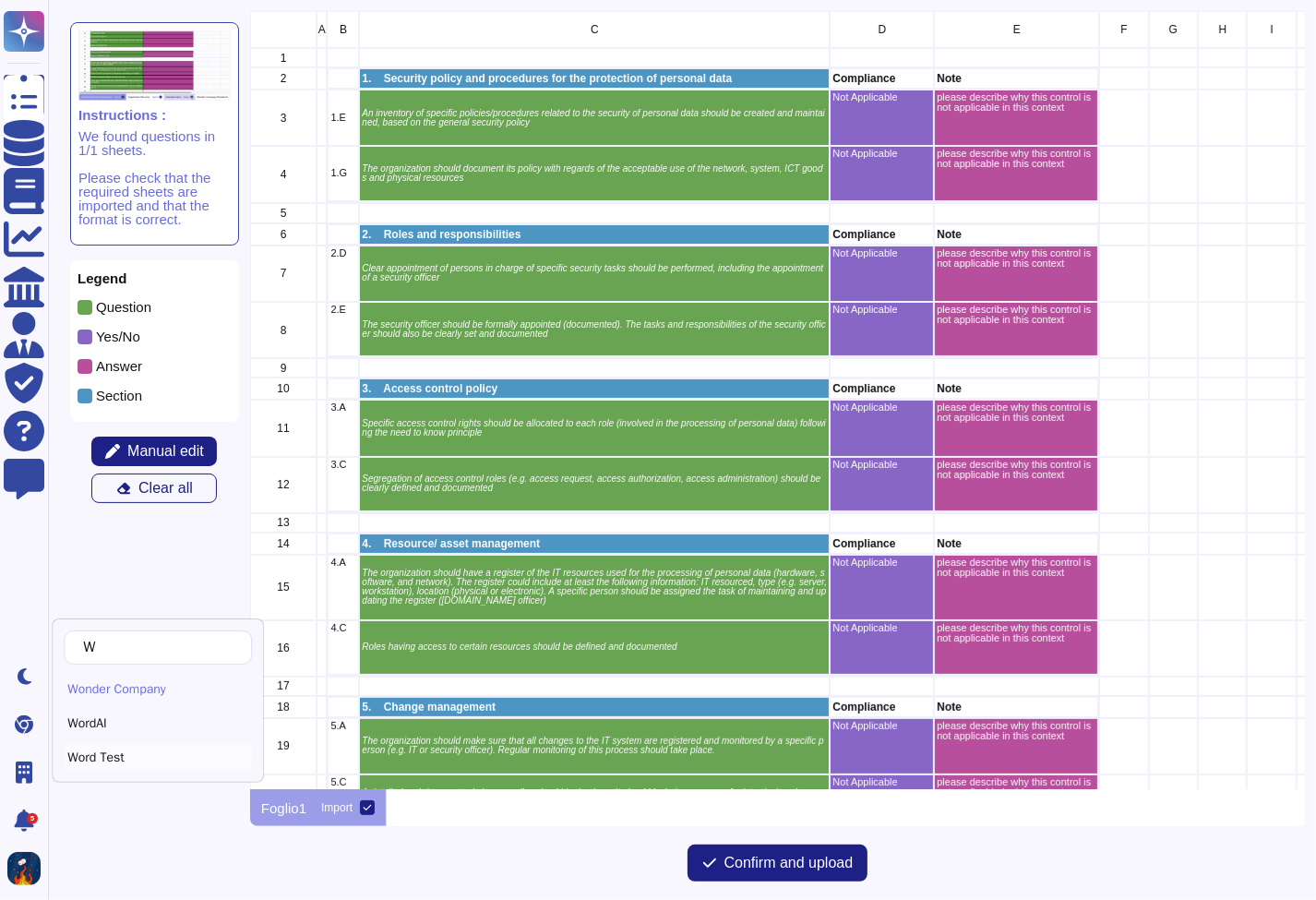 type on "W" 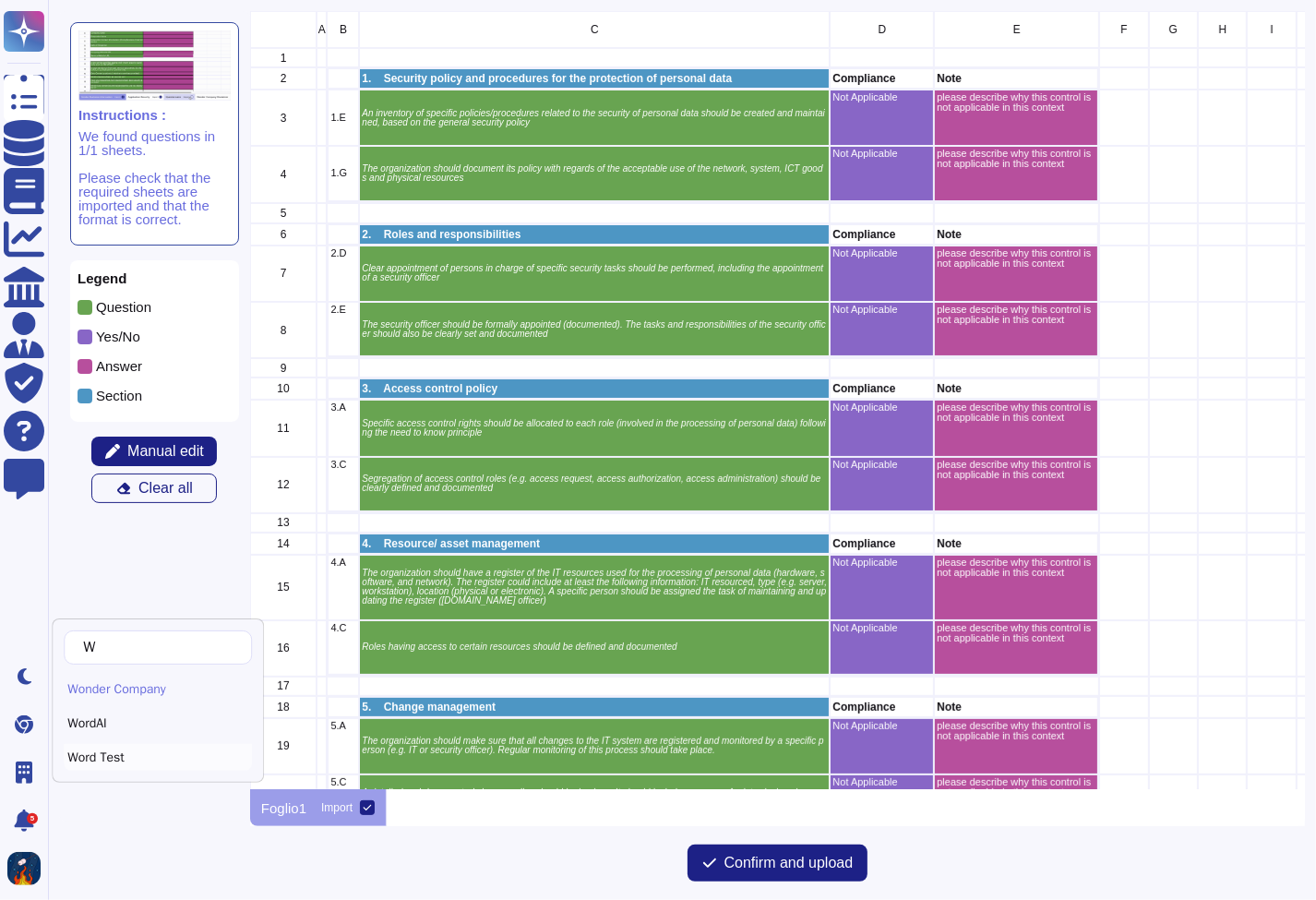 click on "Word Test" at bounding box center (158, 757) 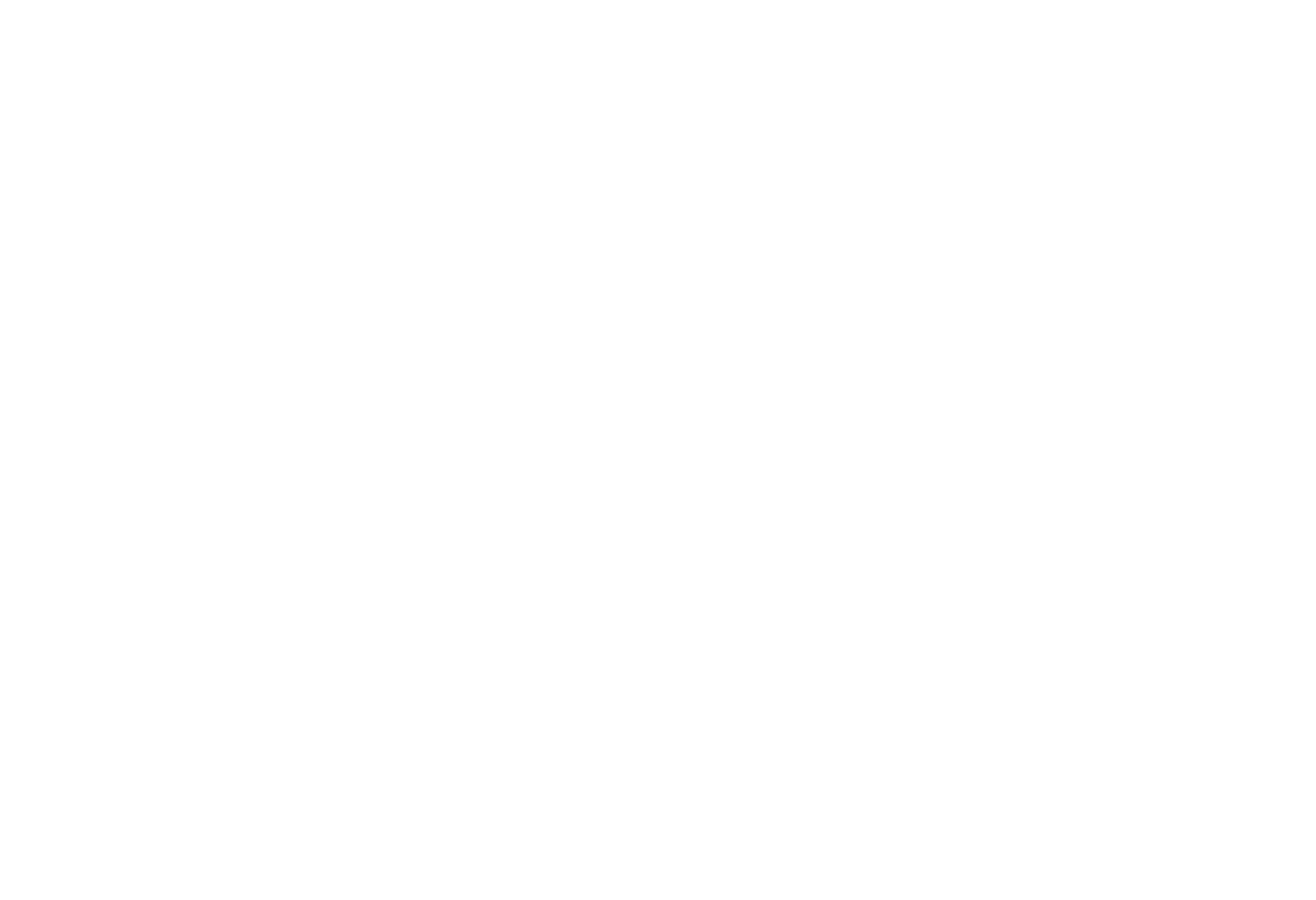 scroll, scrollTop: 0, scrollLeft: 0, axis: both 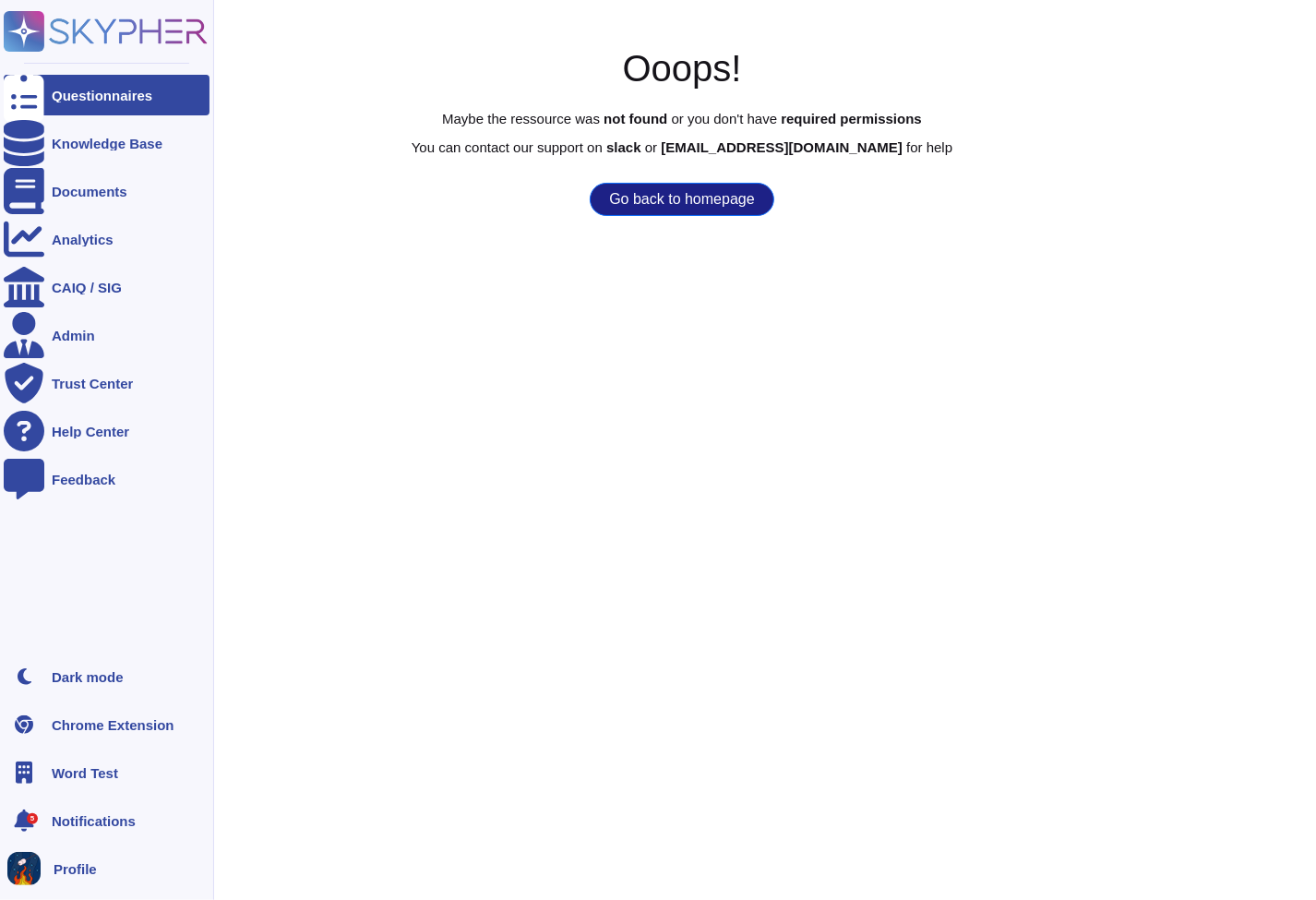 click on "Questionnaires" at bounding box center [106, 95] 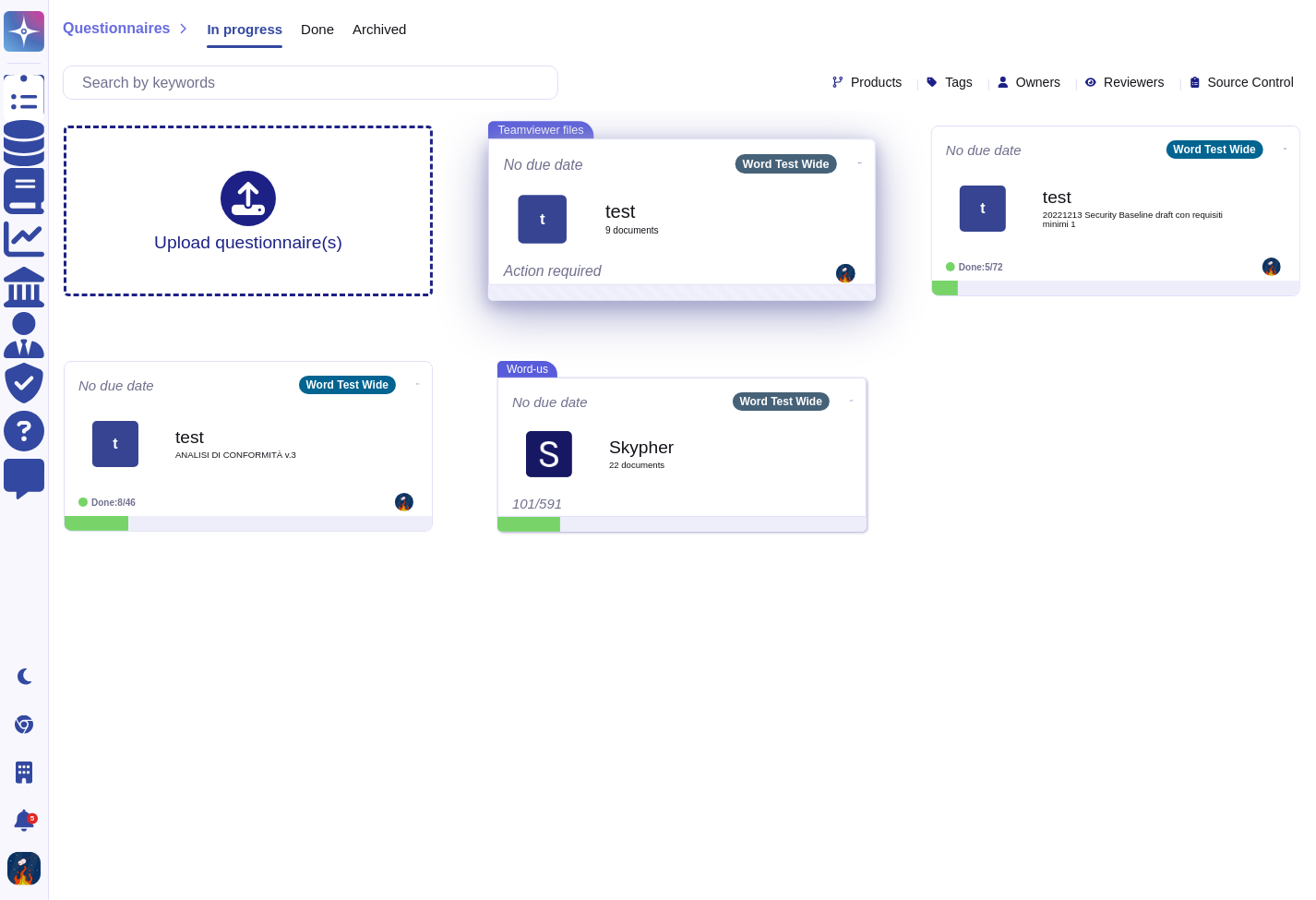 click on "9   document s" at bounding box center (702, 231) 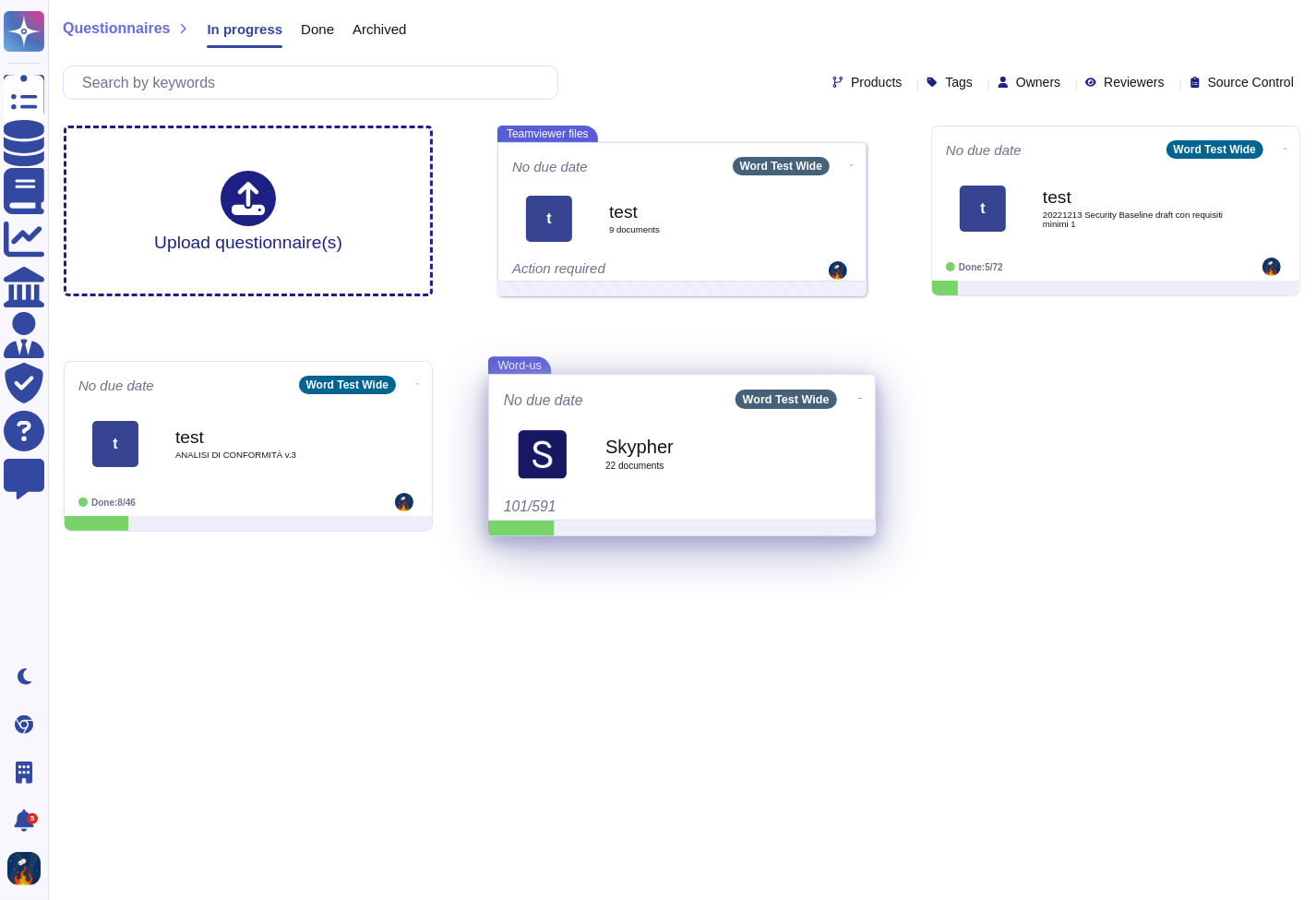 click on "Skypher 22   document s" at bounding box center [682, 454] 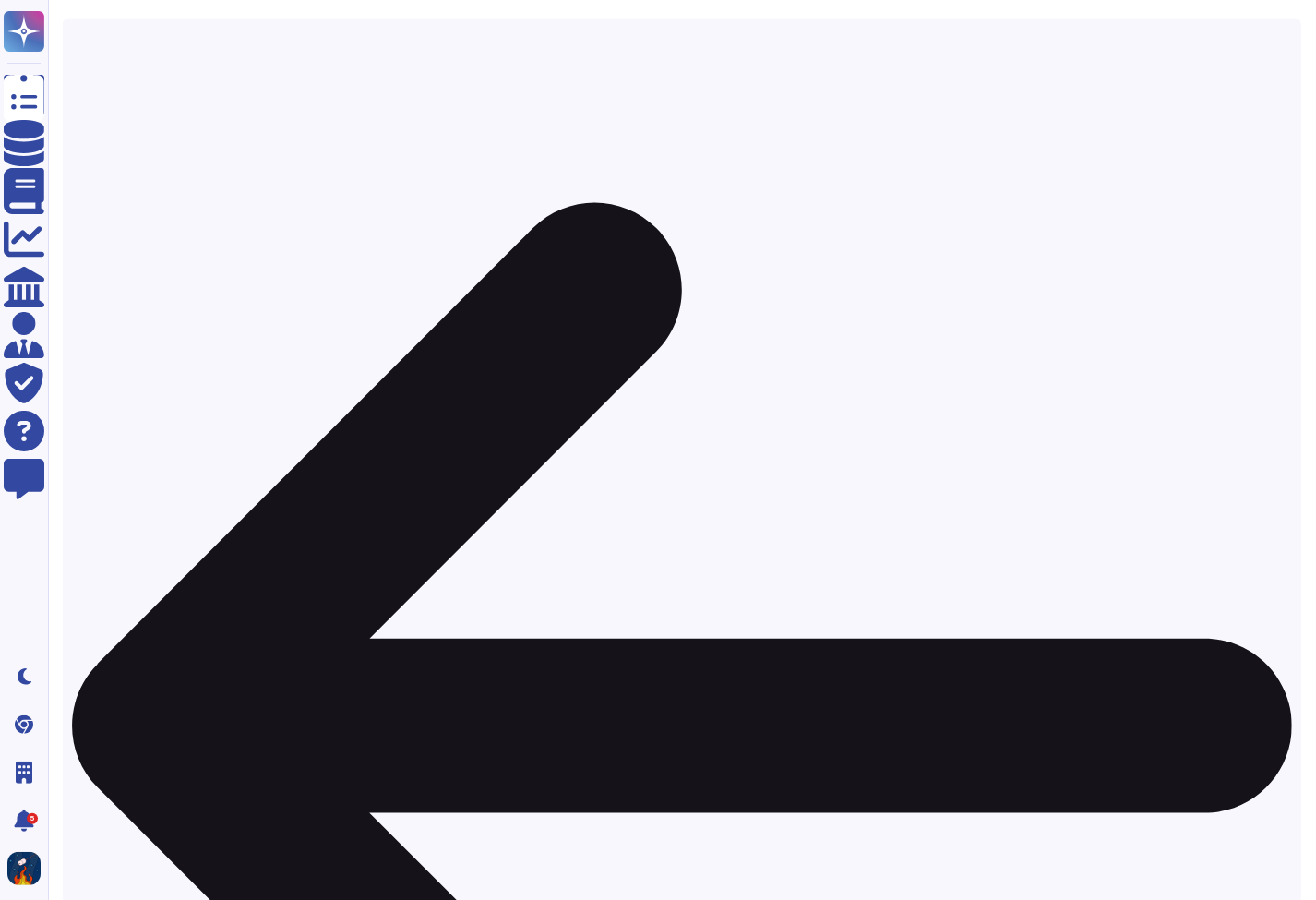 scroll, scrollTop: 1062, scrollLeft: 0, axis: vertical 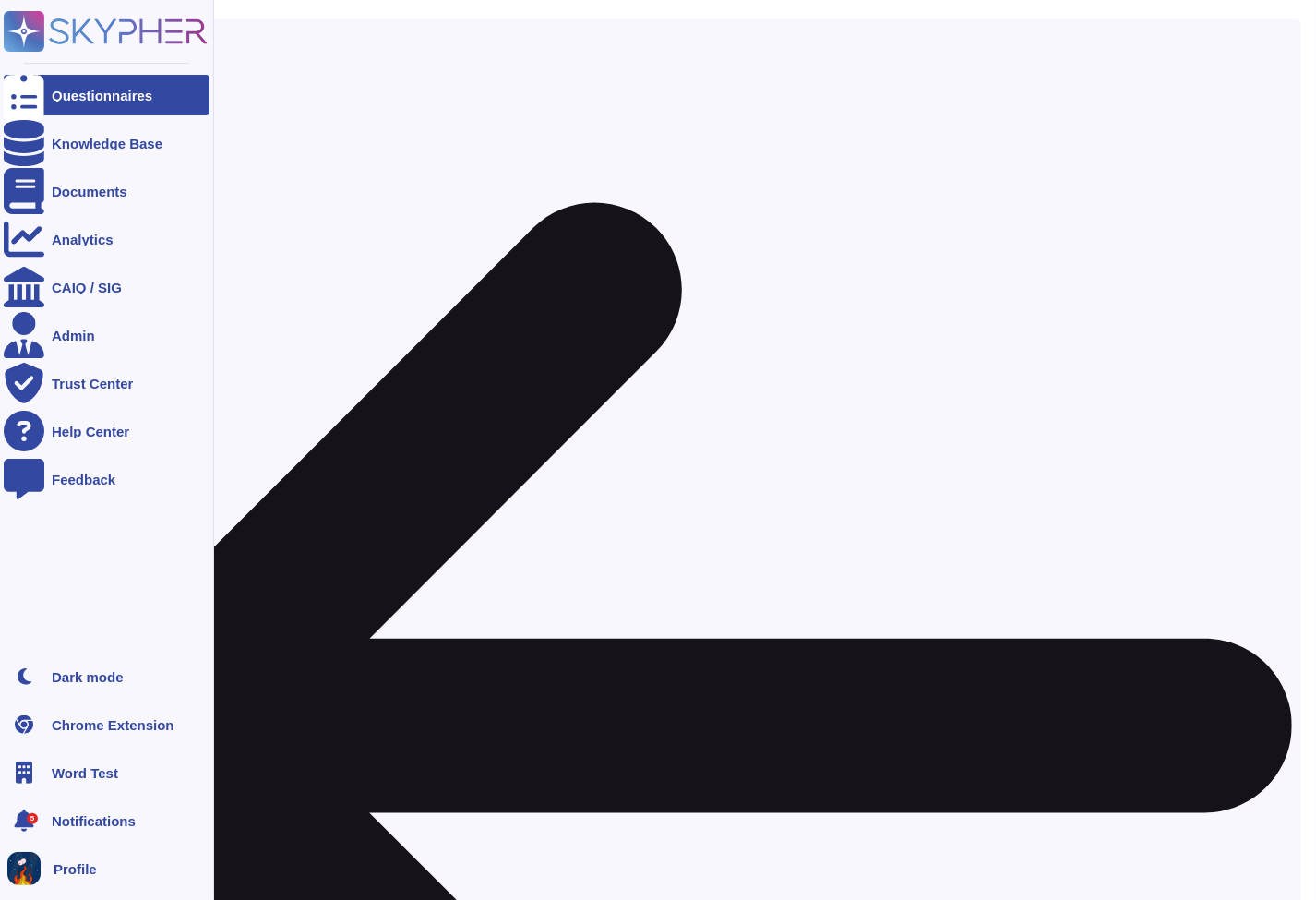 click on "Word Test" at bounding box center [85, 773] 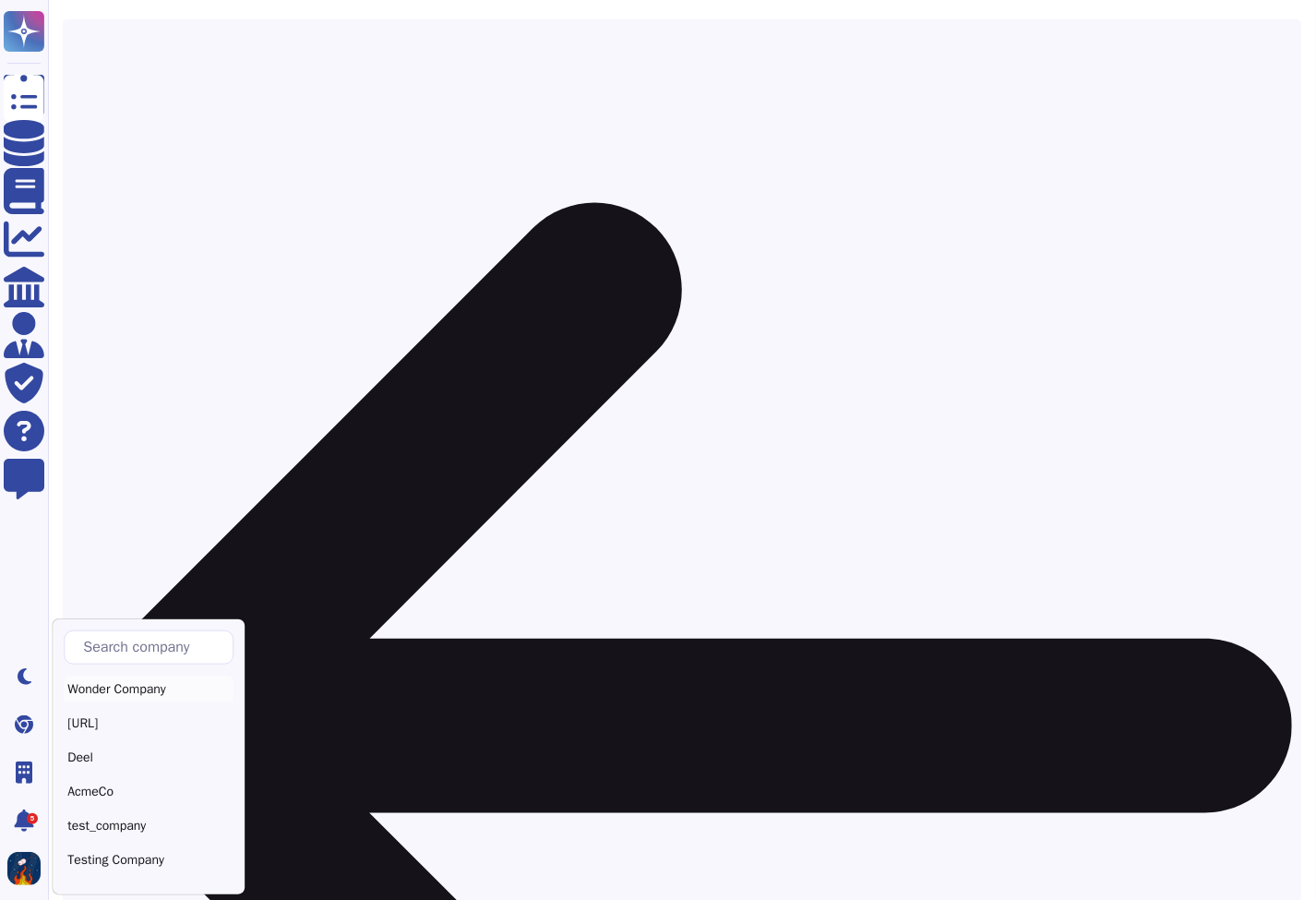 click on "Wonder Company" at bounding box center (149, 689) 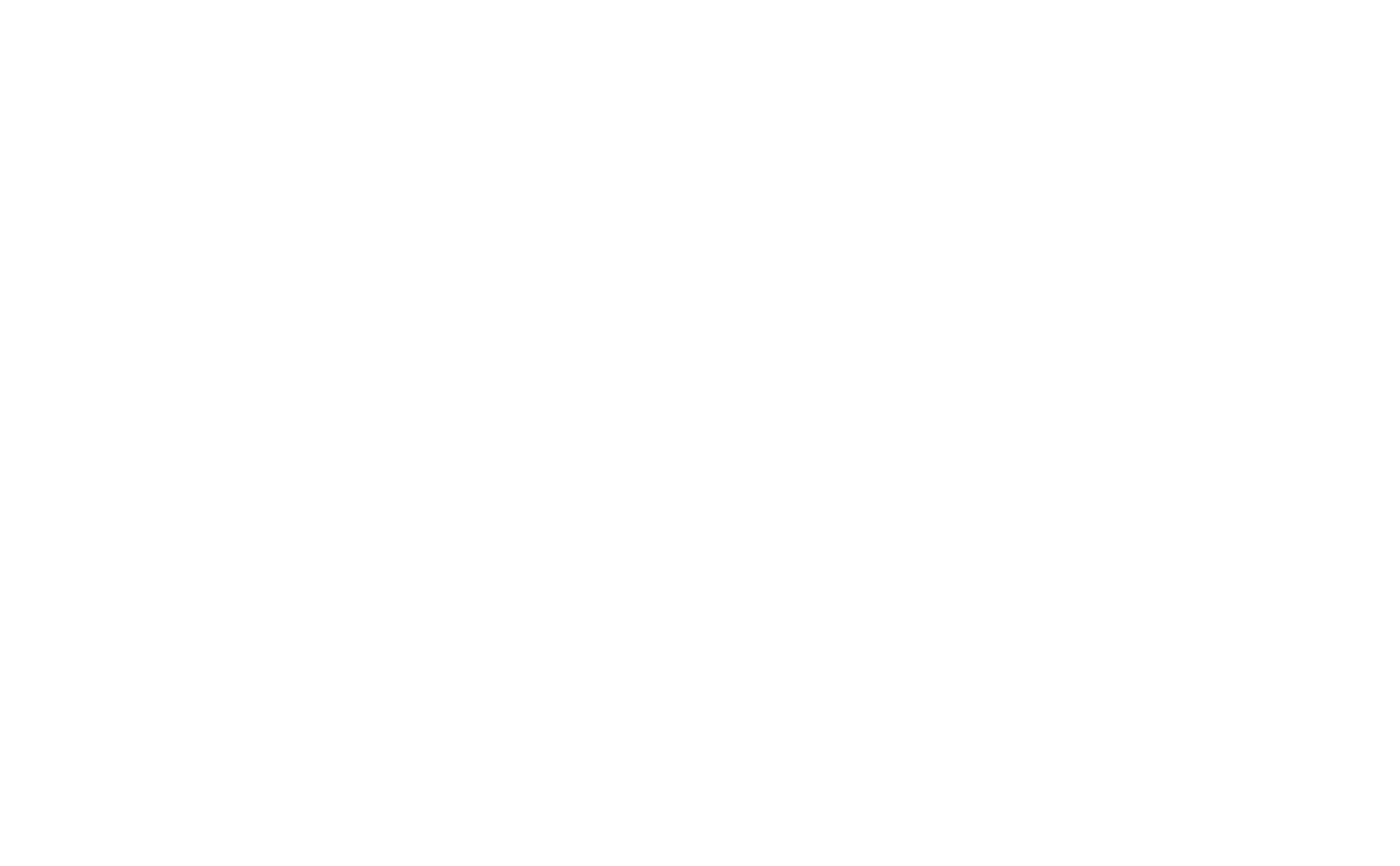 scroll, scrollTop: 0, scrollLeft: 0, axis: both 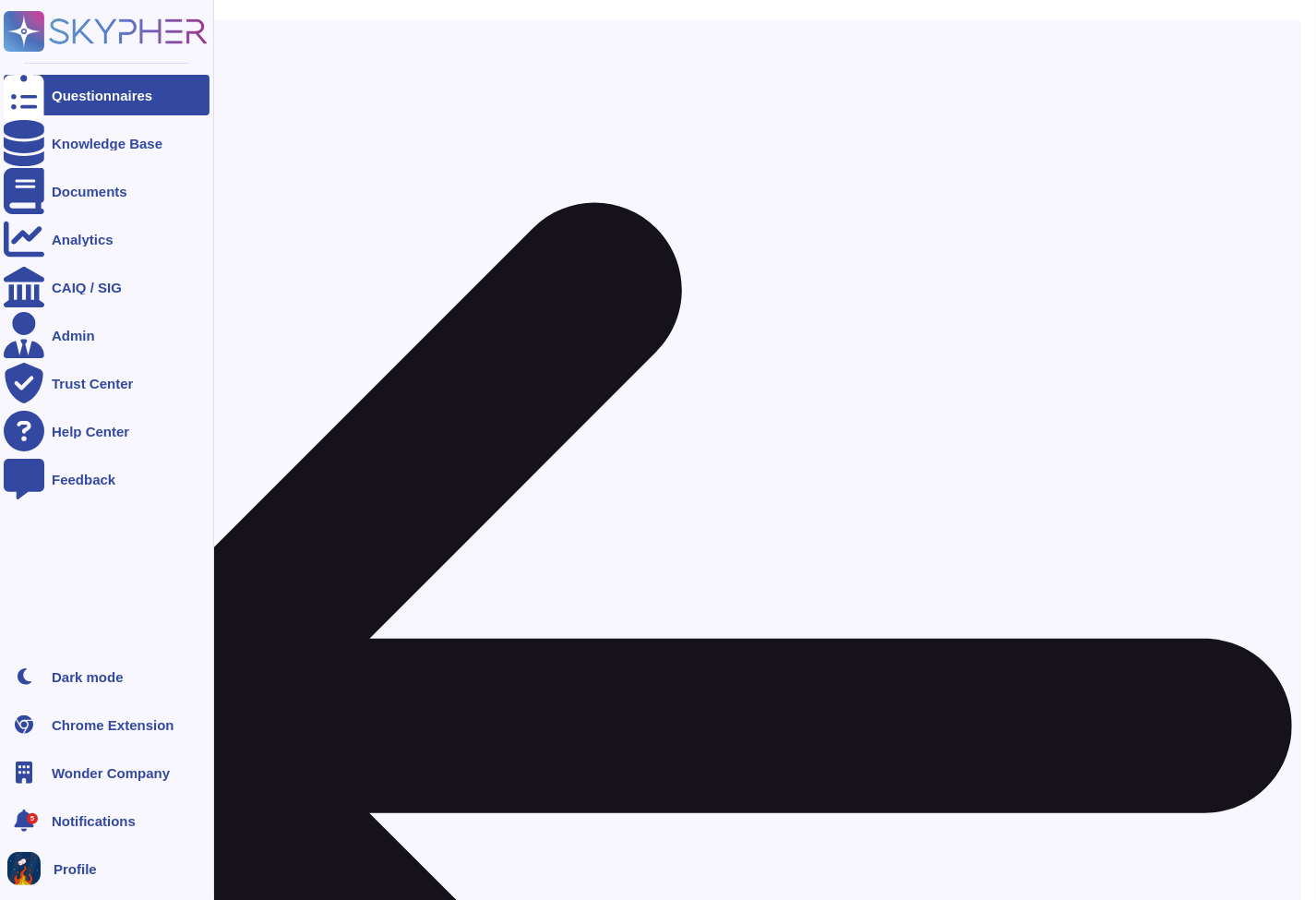 click on "Questionnaires" at bounding box center (106, 95) 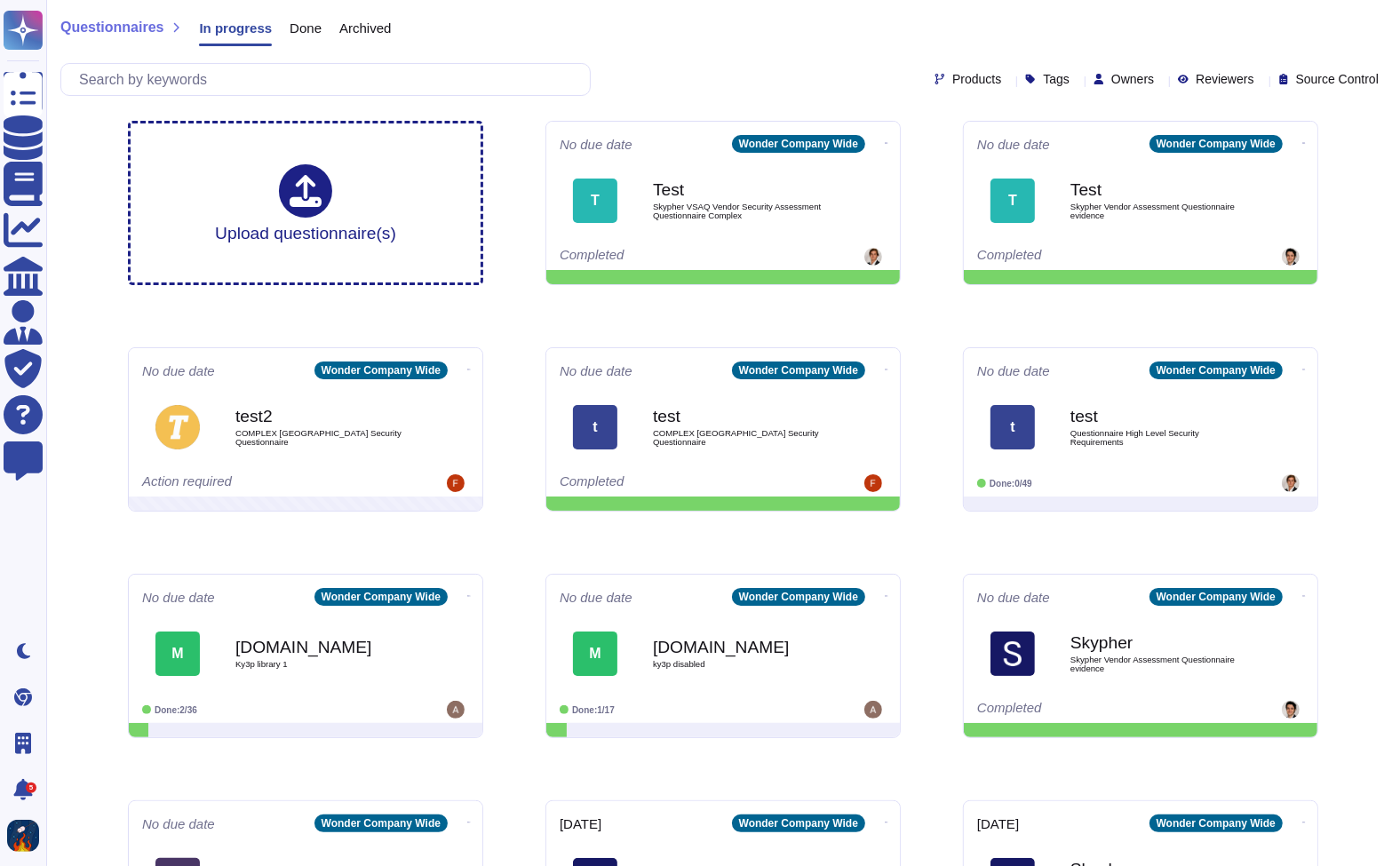 click on "Done" at bounding box center [306, 28] 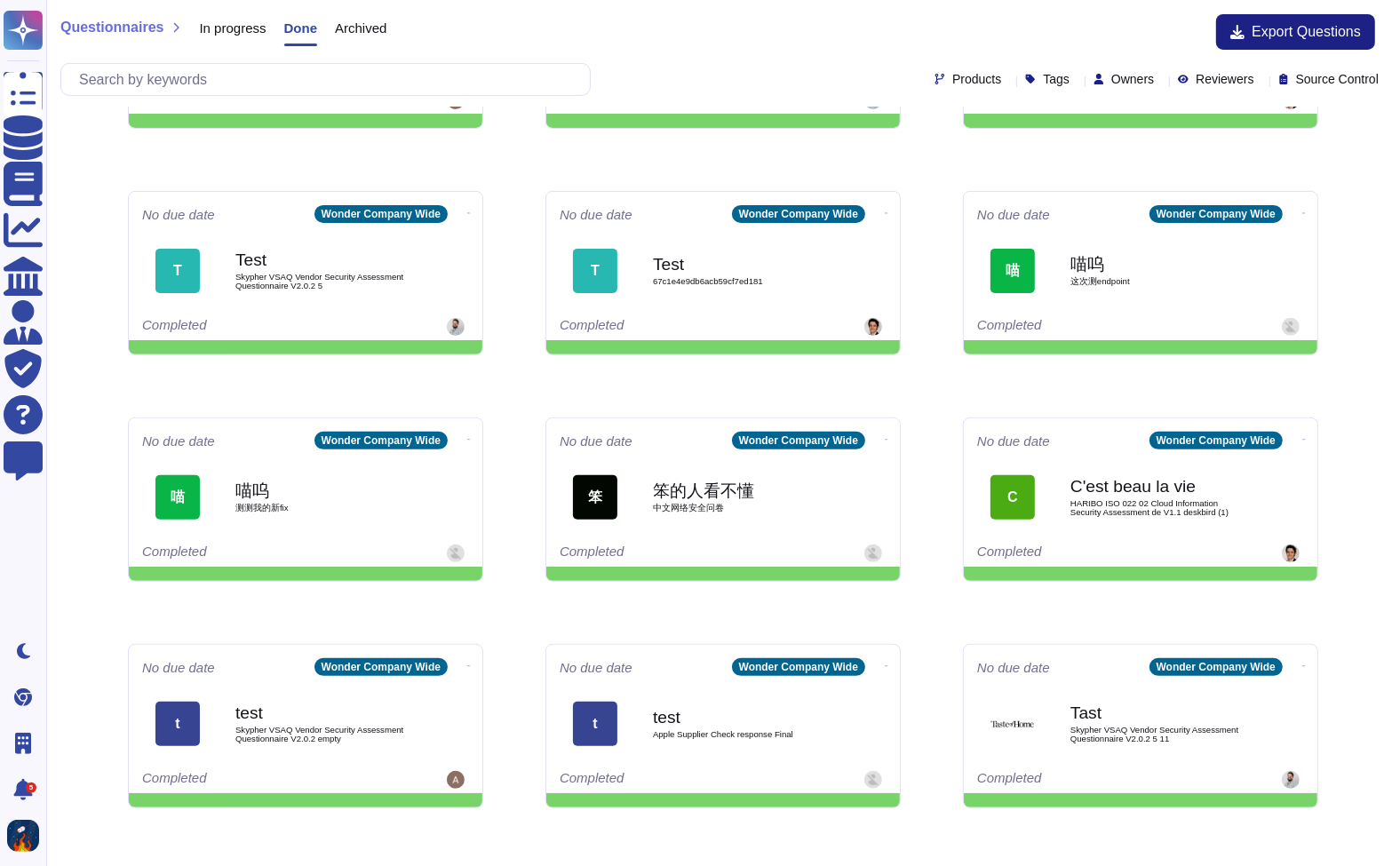 scroll, scrollTop: 0, scrollLeft: 0, axis: both 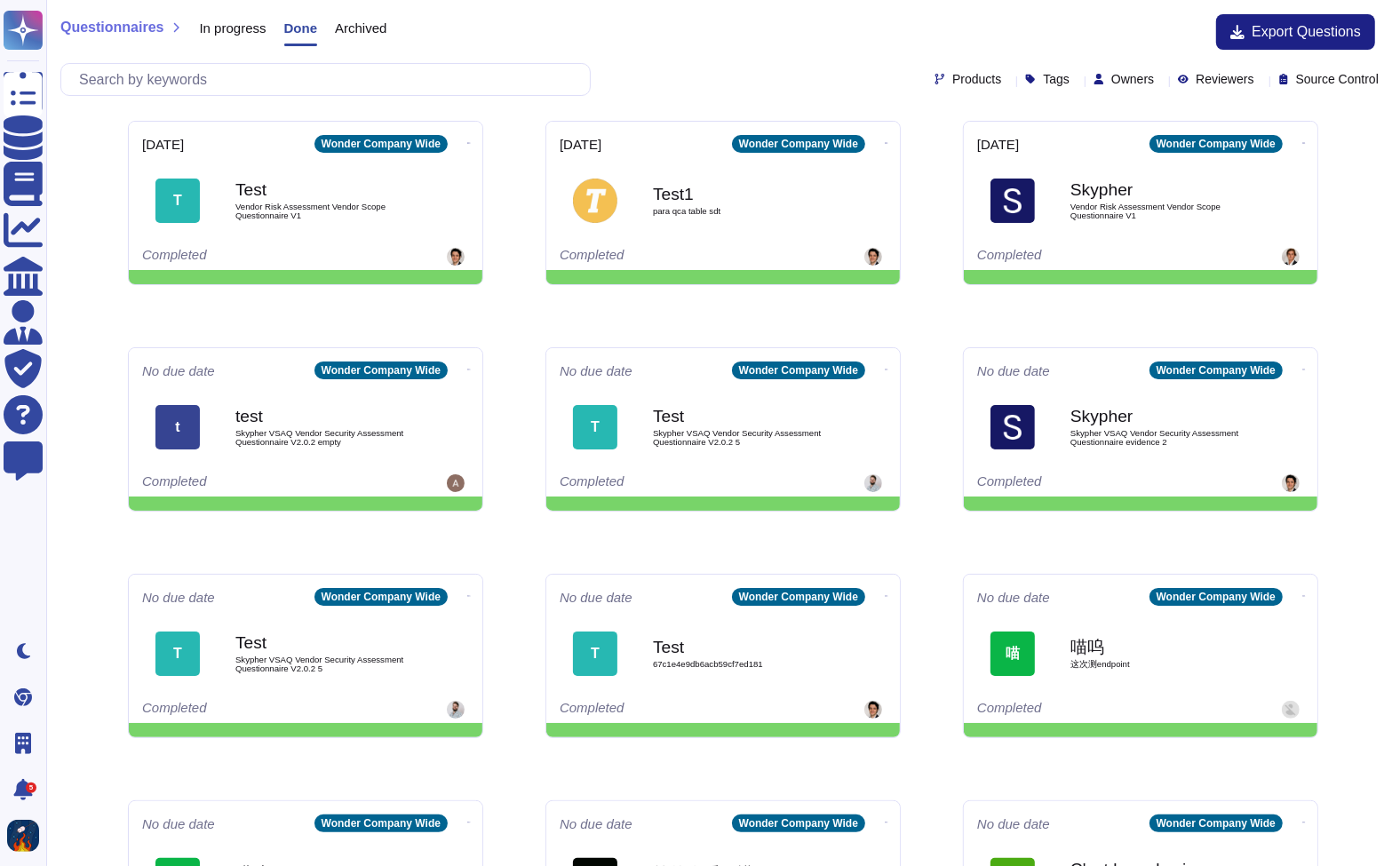 click on "In progress" at bounding box center (232, 28) 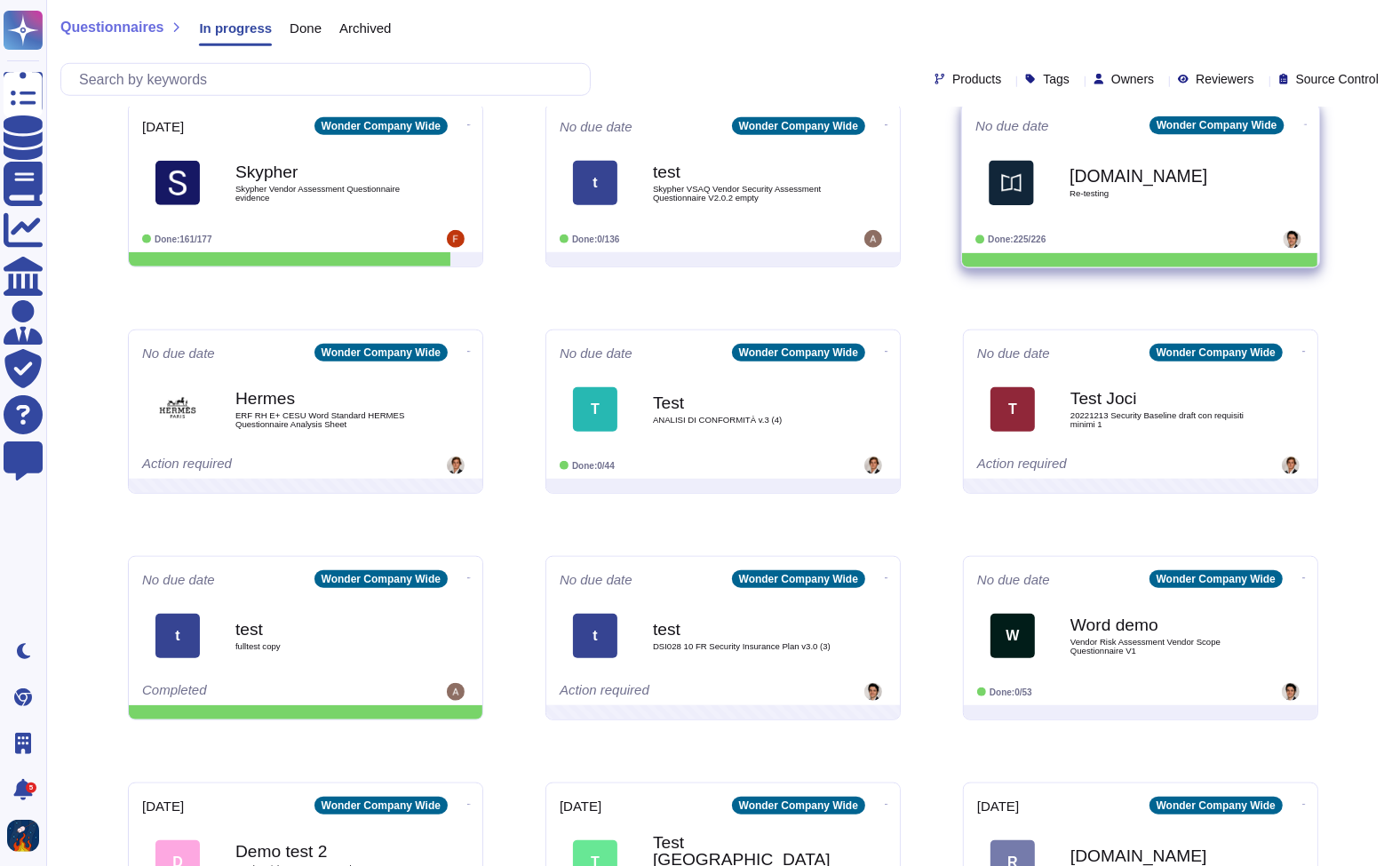 scroll, scrollTop: 1156, scrollLeft: 0, axis: vertical 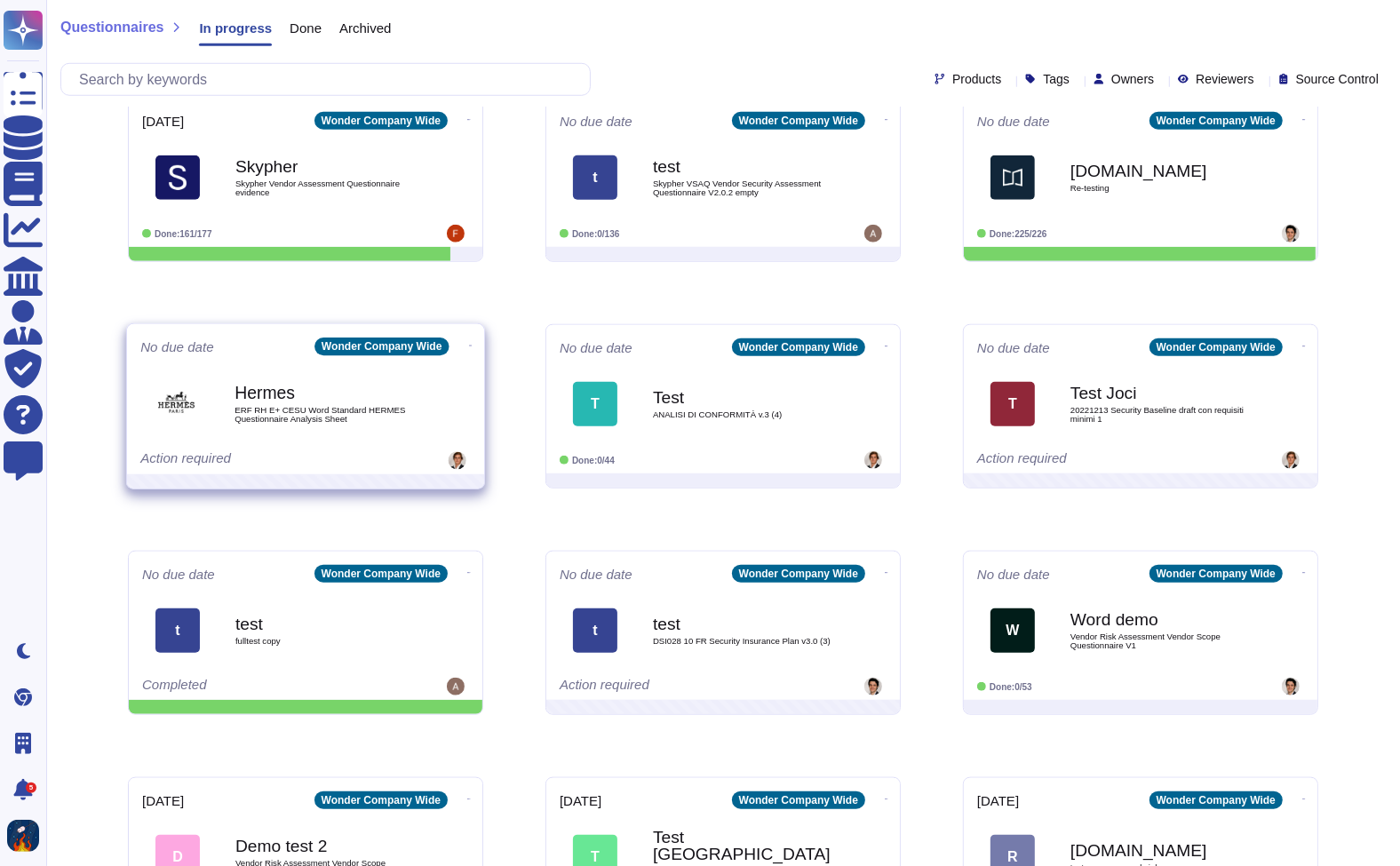 click on "Hermes ERF RH E+ CESU Word Standard HERMES Questionnaire Analysis Sheet" at bounding box center [324, 403] 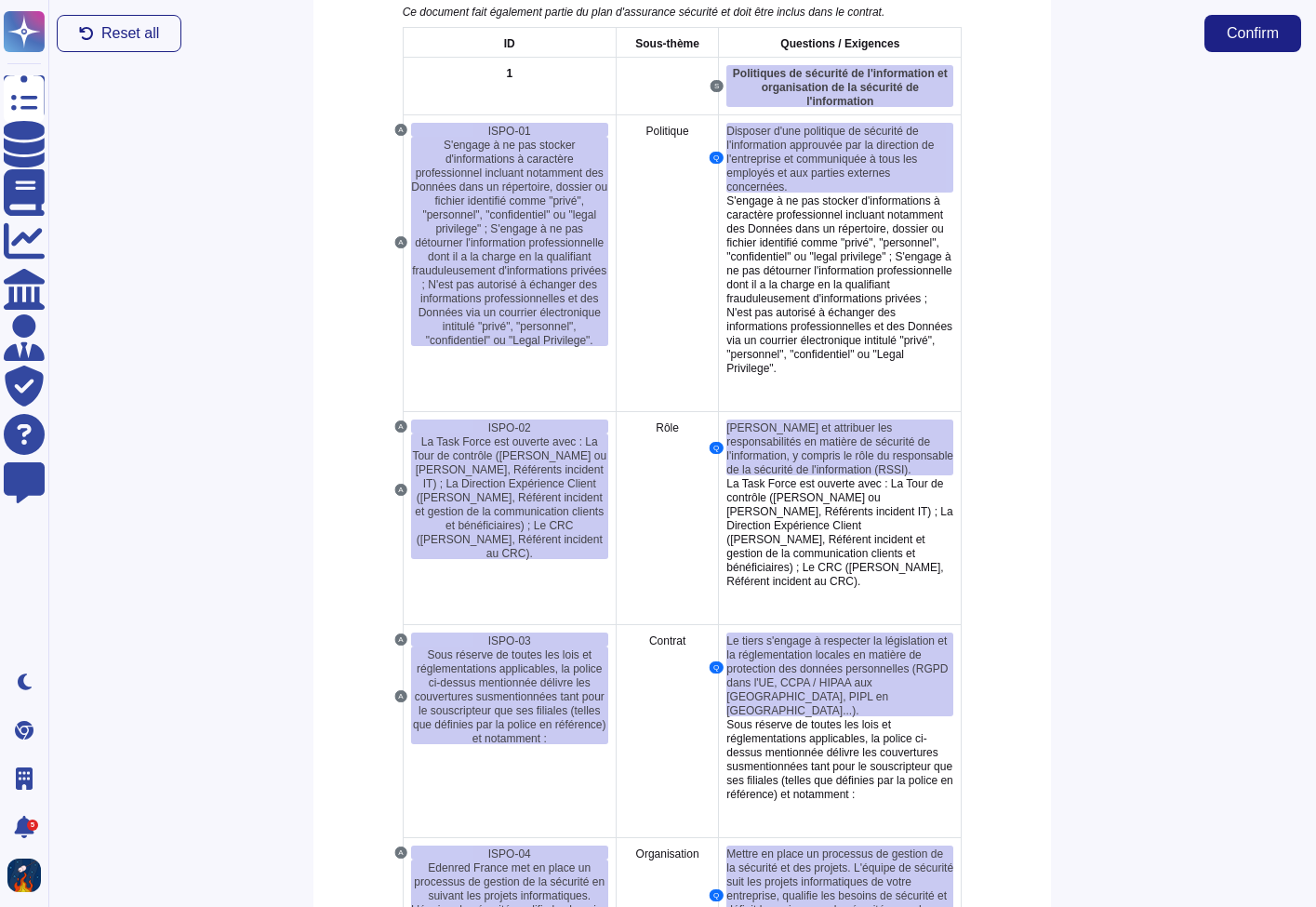 scroll, scrollTop: 2328, scrollLeft: 0, axis: vertical 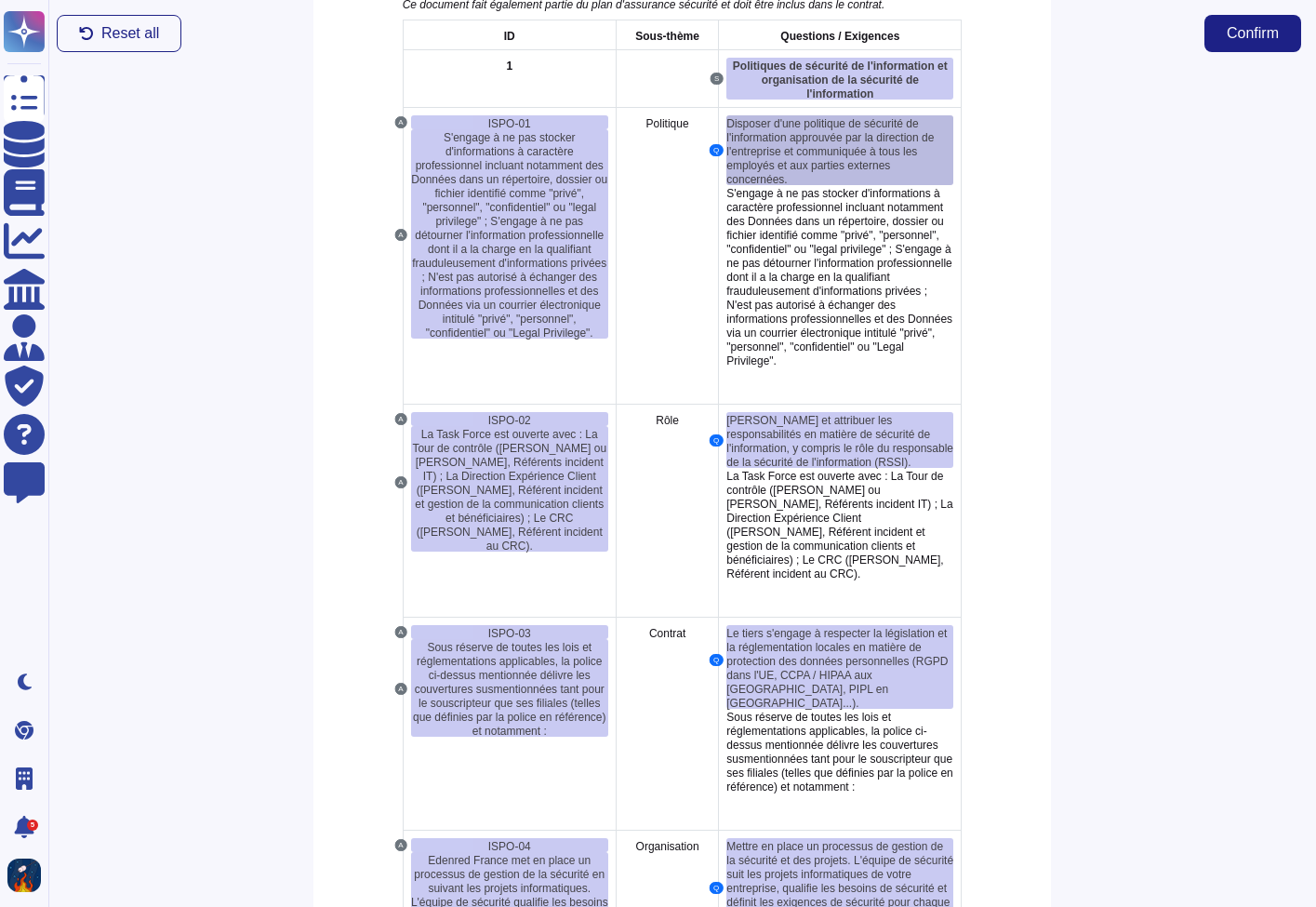 click on "Disposer d'une politique de sécurité de l'information approuvée par la direction de l'entreprise et communiquée à tous les employés et aux parties externes concernées." at bounding box center (830, 152) 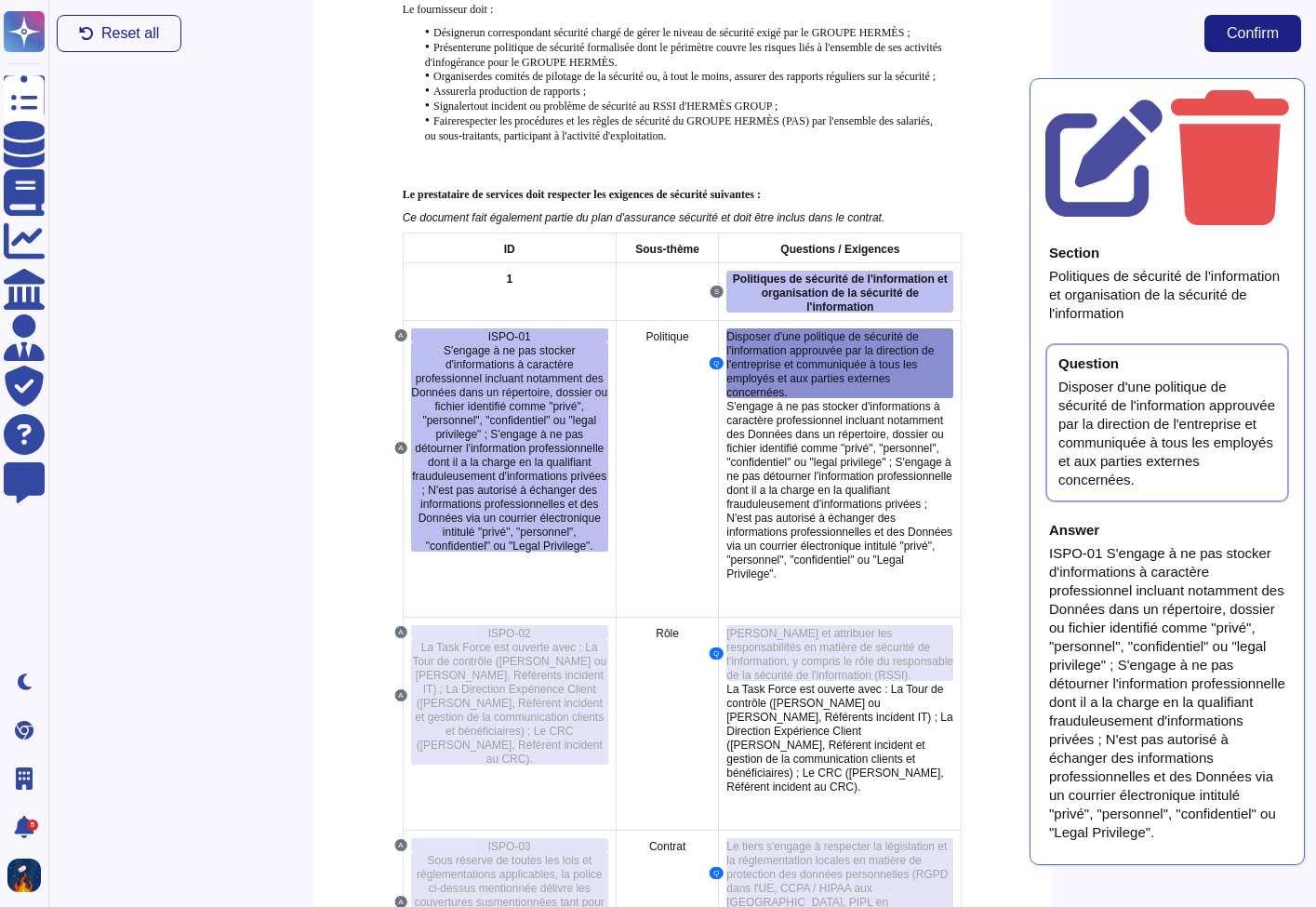 scroll, scrollTop: 2087, scrollLeft: 0, axis: vertical 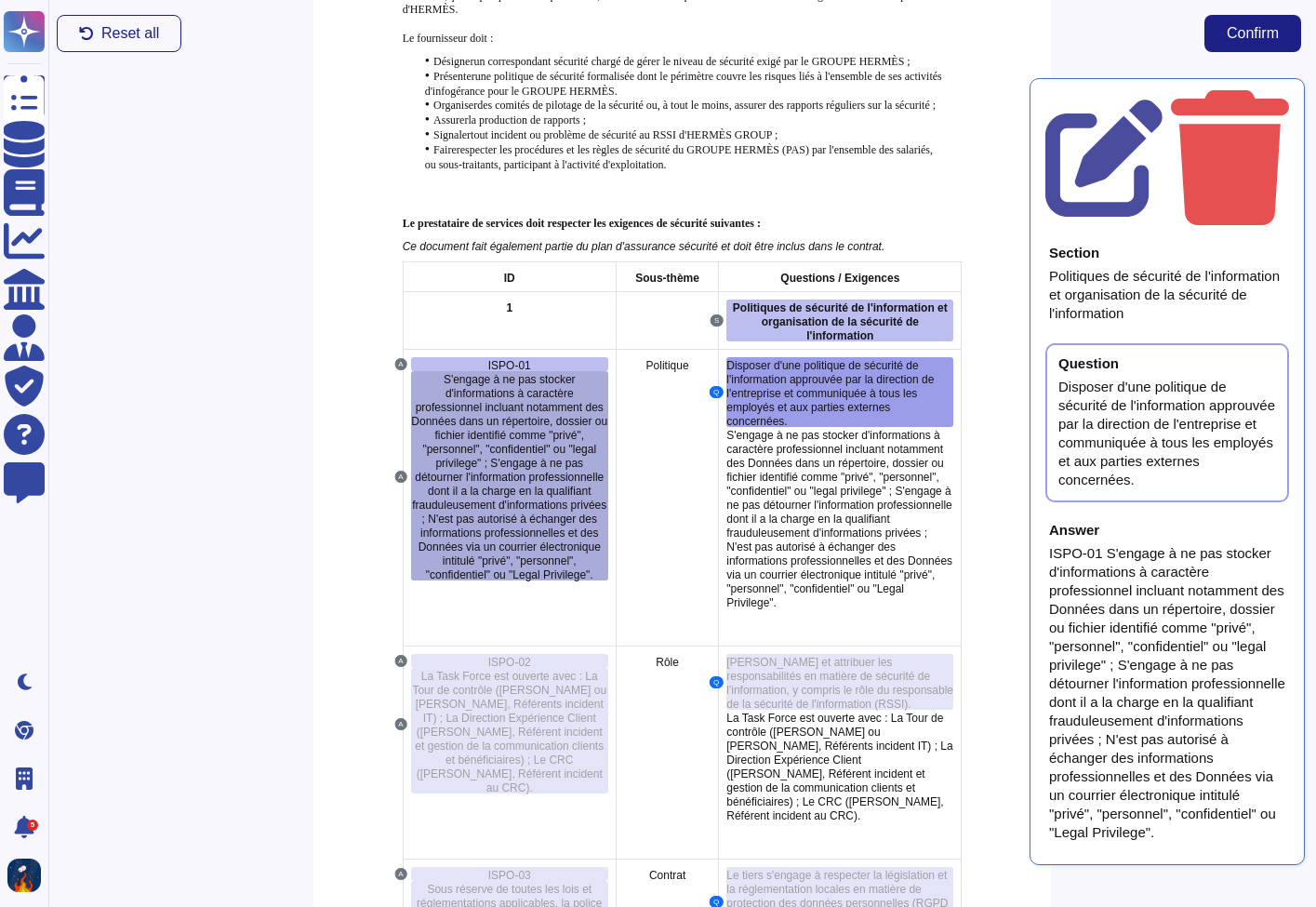 click on "S'engage à ne pas stocker d'informations à caractère professionnel incluant notamment des Données dans un répertoire, dossier ou fichier identifié comme "privé", "personnel", "confidentiel" ou "legal privilege" ; S'engage à ne pas détourner l'information professionnelle dont il a la charge en la qualifiant frauduleusement d'informations privées ; N'est pas autorisé à échanger des informations professionnelles et des Données via un courrier électronique intitulé "privé", "personnel", "confidentiel" ou "Legal Privilege"." at bounding box center (509, 477) 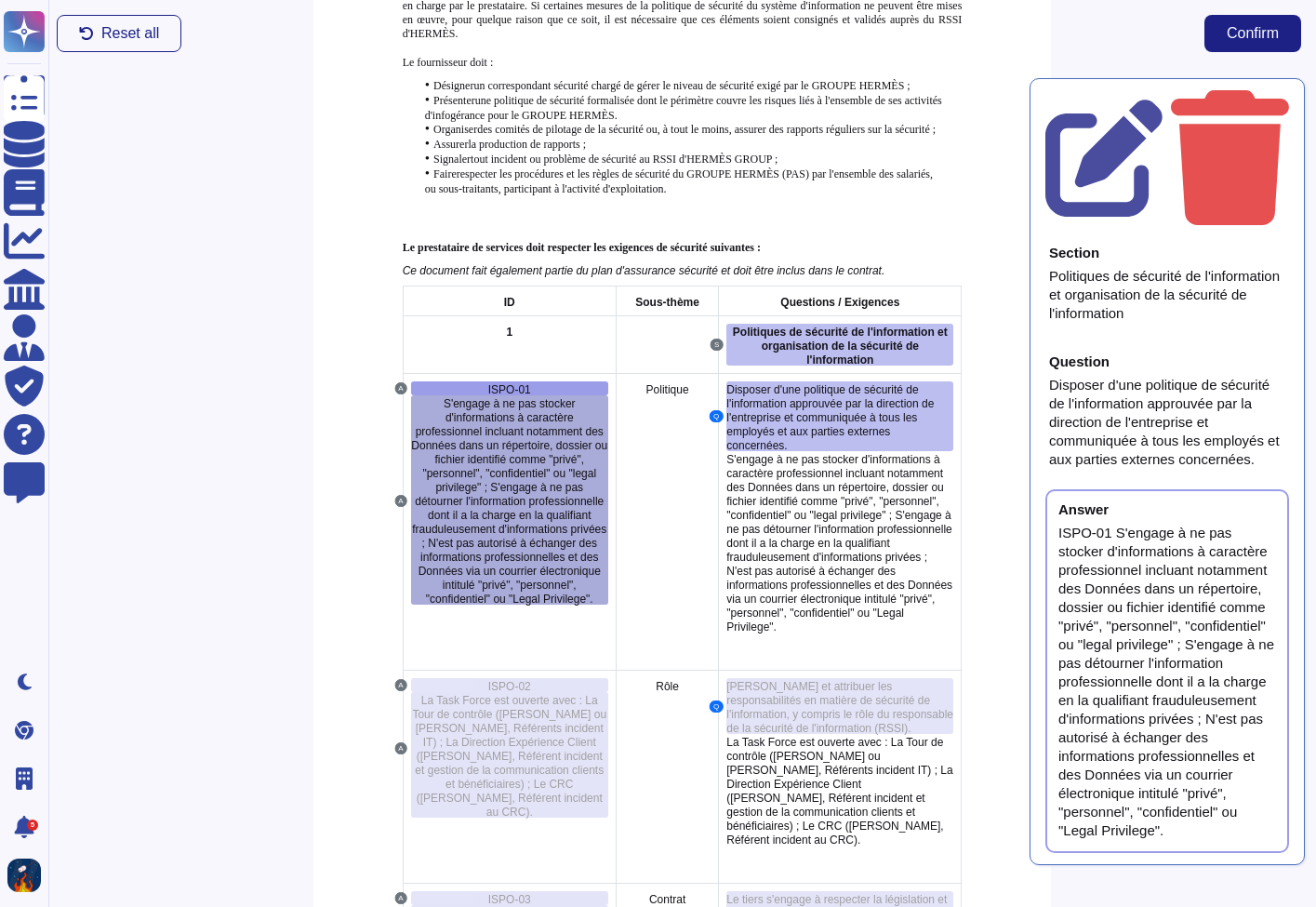 scroll, scrollTop: 2059, scrollLeft: 0, axis: vertical 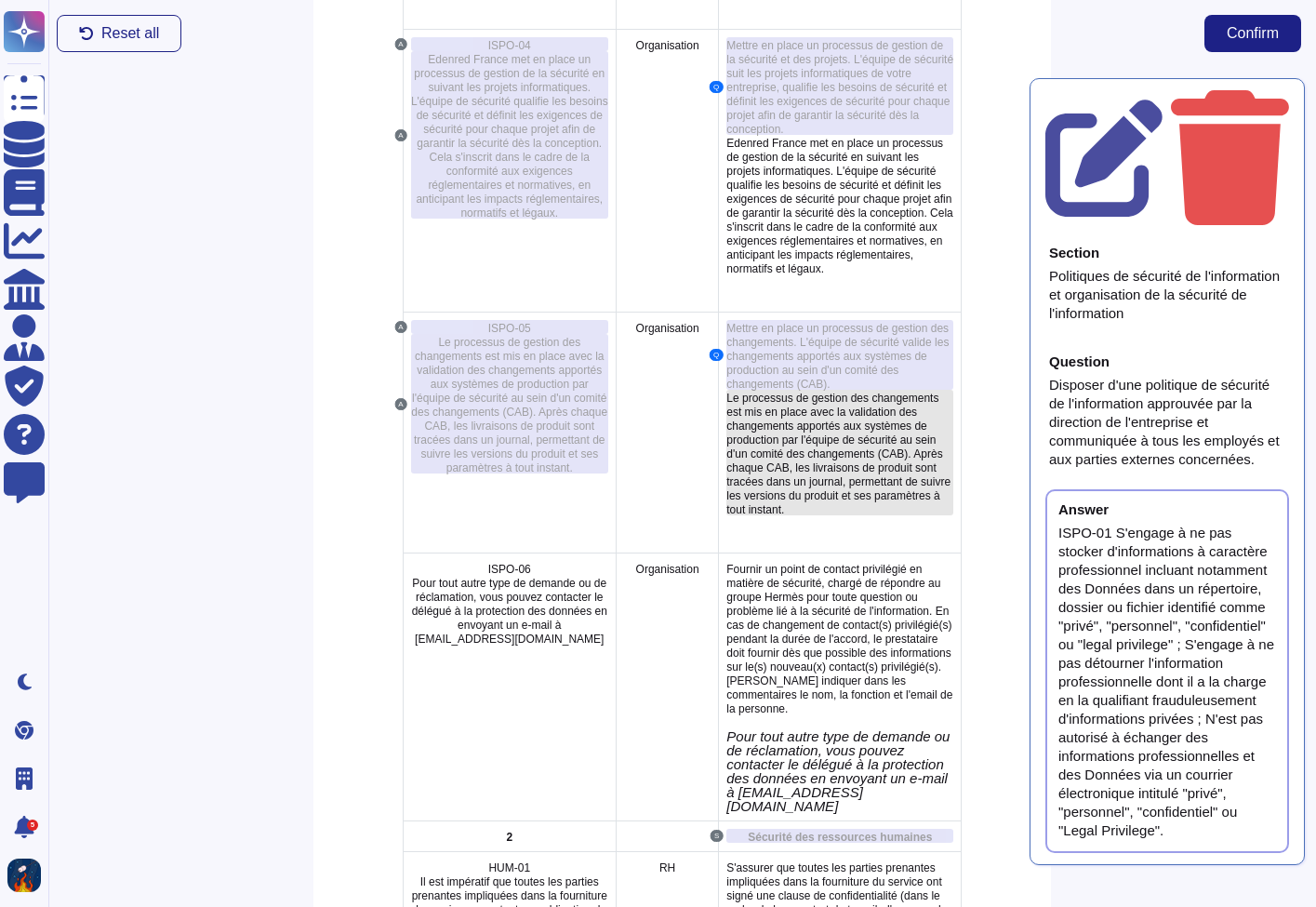 click on "Le processus de gestion des changements est mis en place avec la validation des changements apportés aux systèmes de production par l'équipe de sécurité au sein d'un comité des changements (CAB). Après chaque CAB, les livraisons de produit sont tracées dans un journal, permettant de suivre les versions du produit et ses paramètres à tout instant." at bounding box center (838, 454) 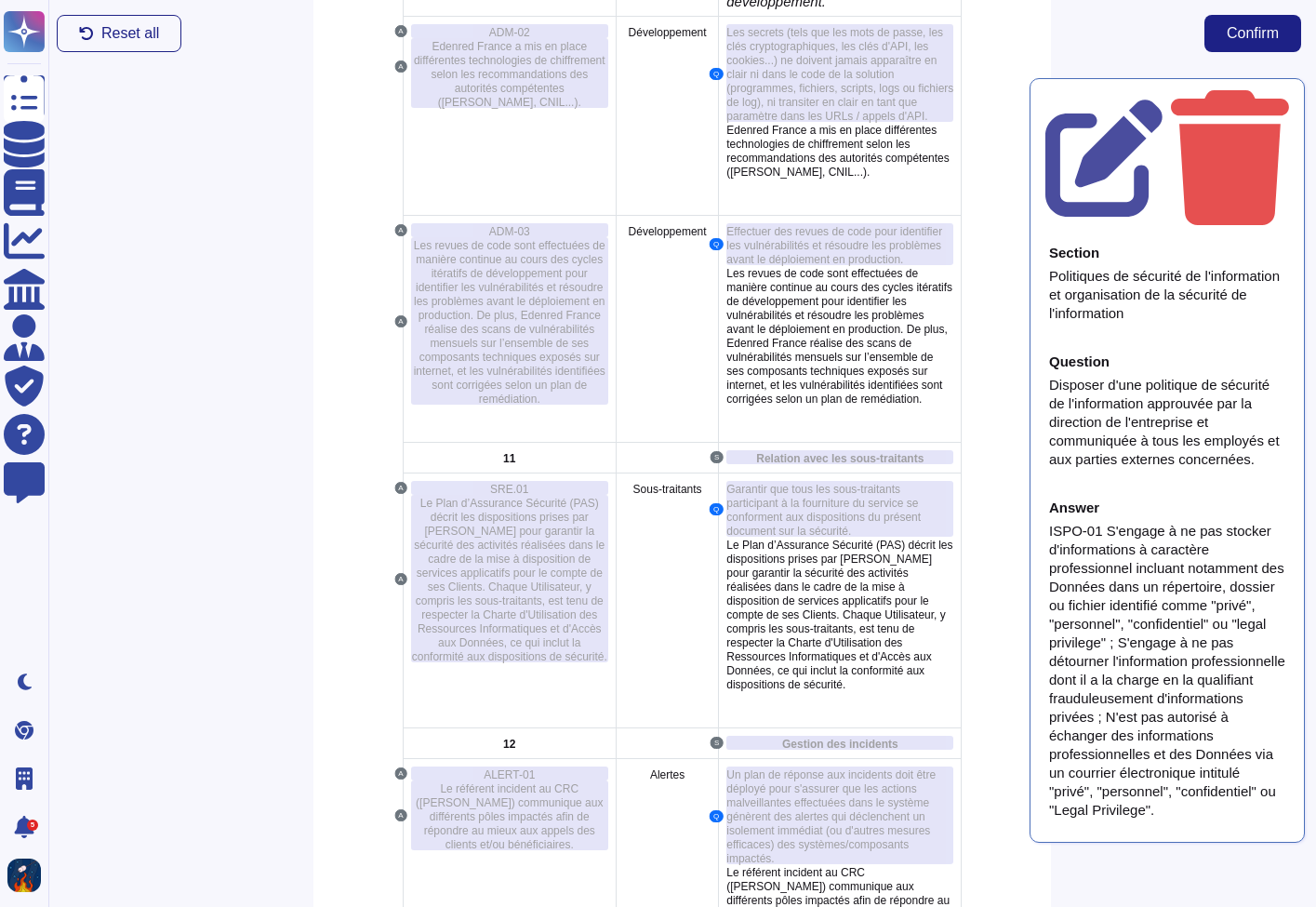 scroll, scrollTop: 17122, scrollLeft: 0, axis: vertical 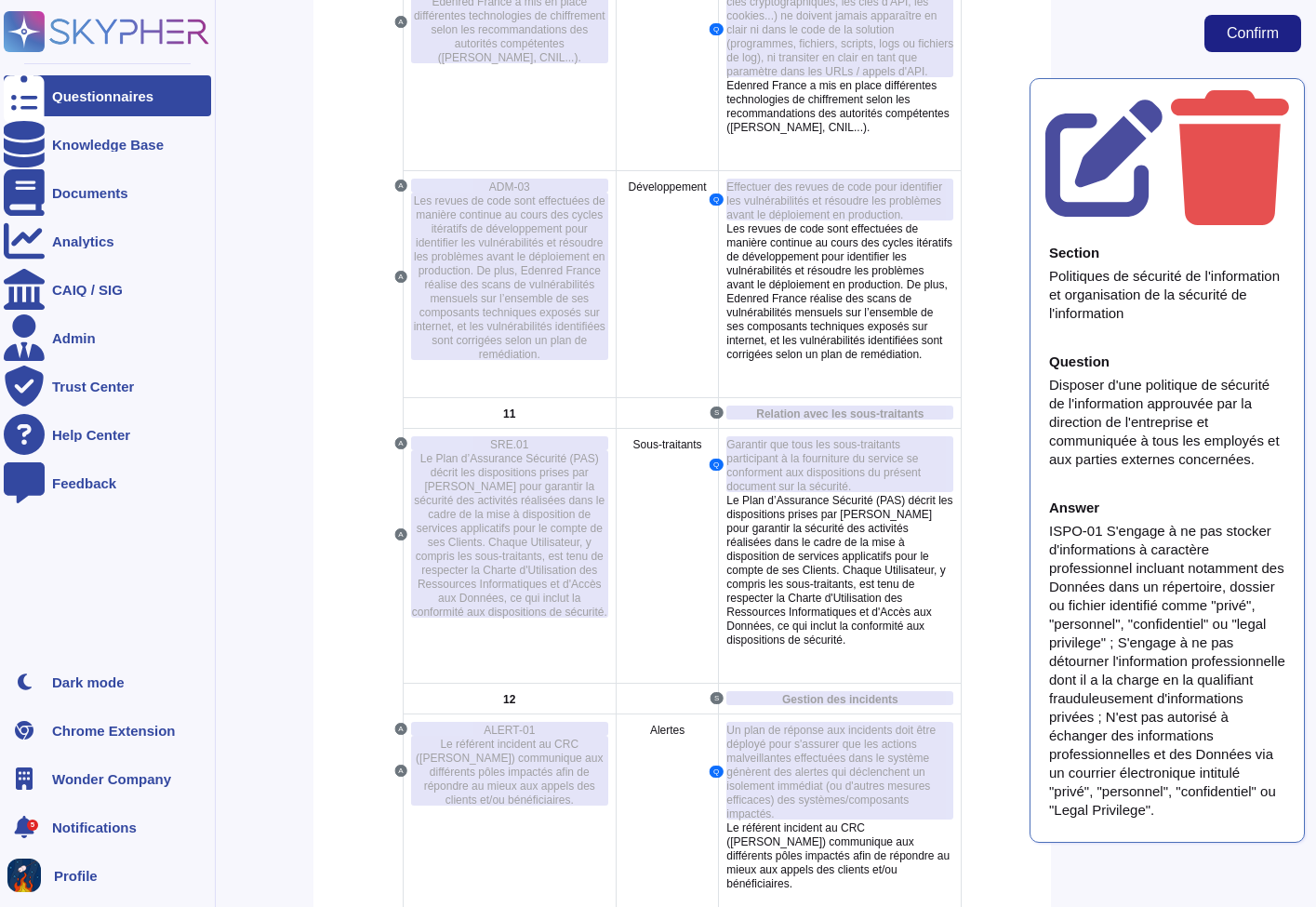 click on "Questionnaires" at bounding box center (102, 96) 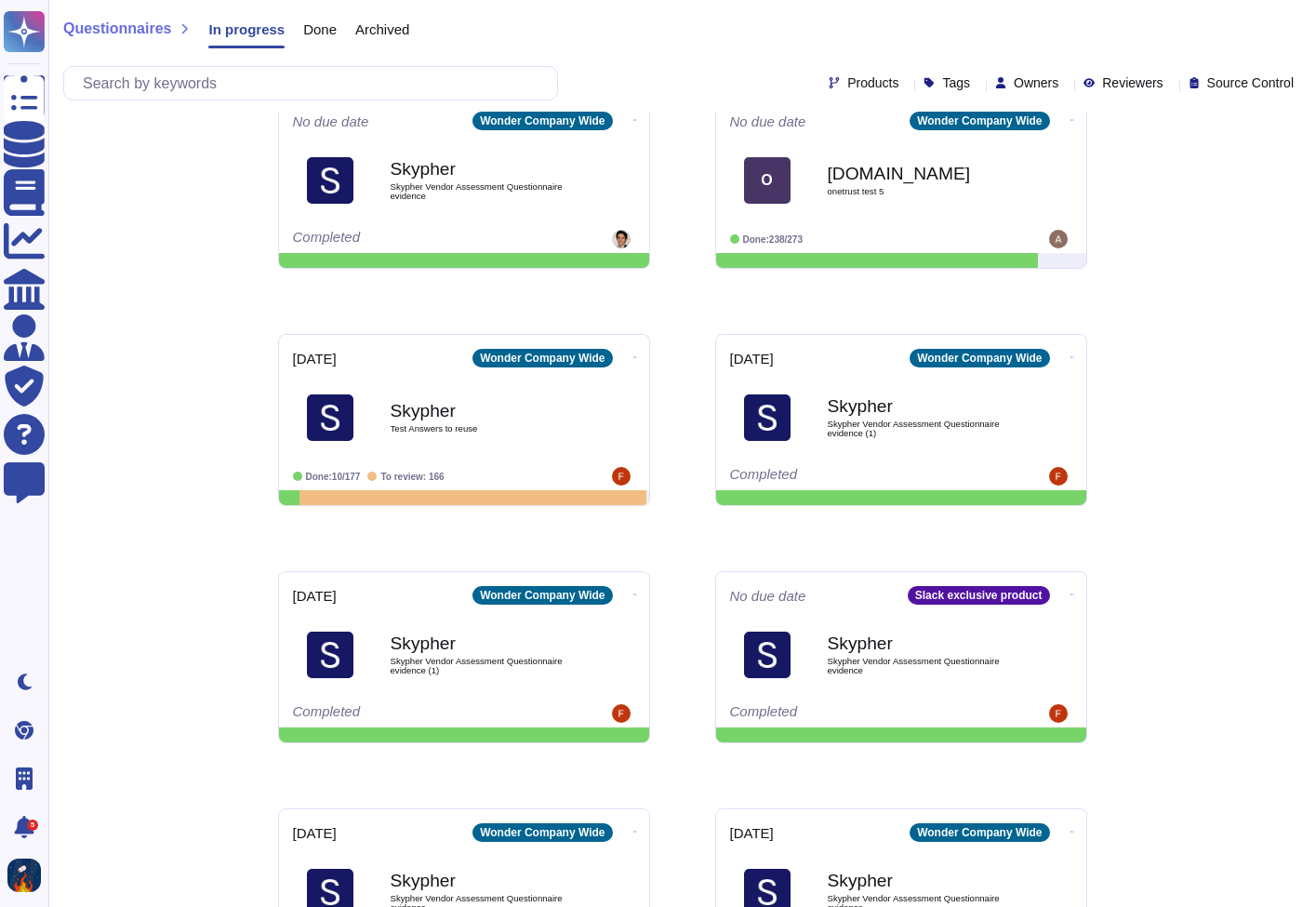 scroll, scrollTop: 980, scrollLeft: 0, axis: vertical 